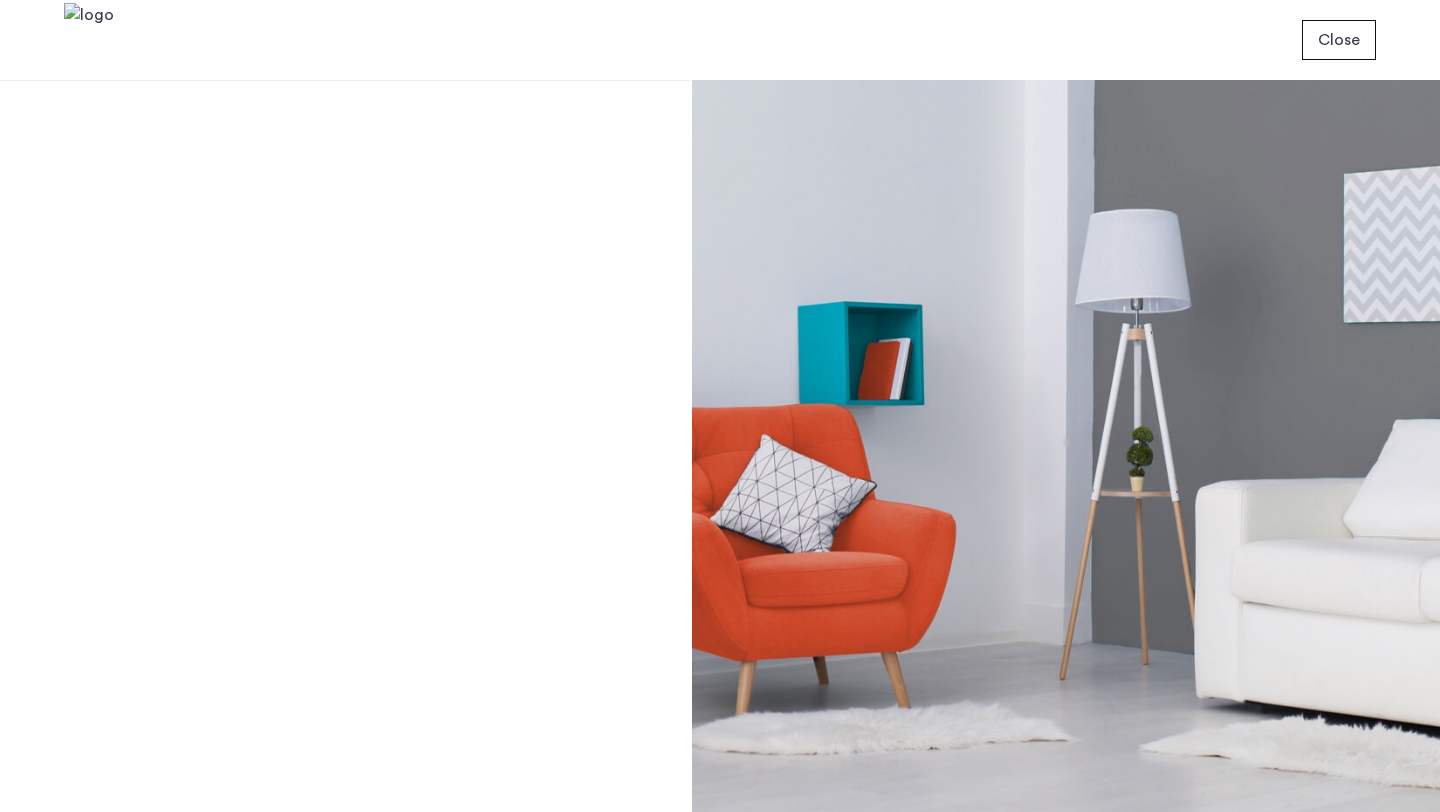 scroll, scrollTop: 291, scrollLeft: 0, axis: vertical 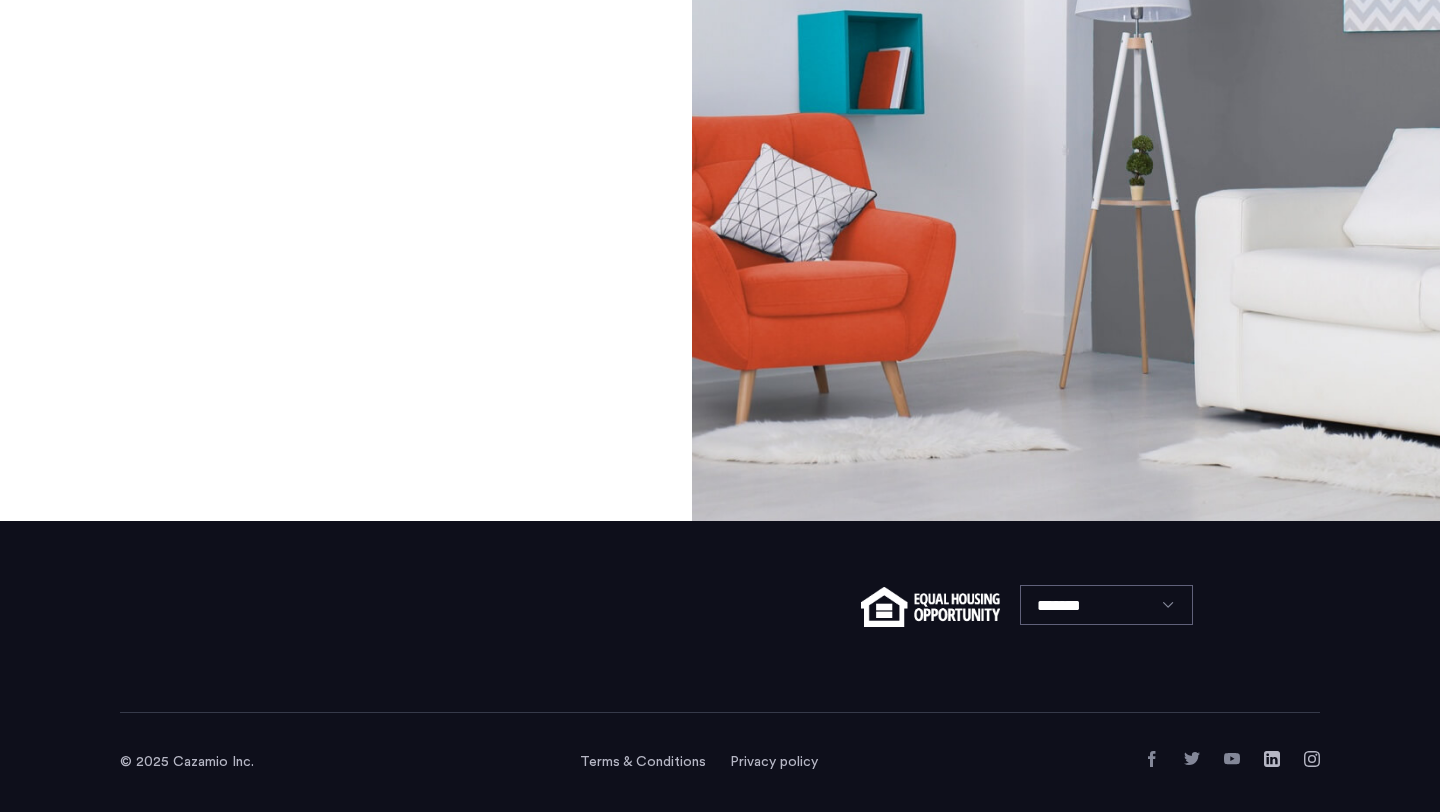 click on "Close" 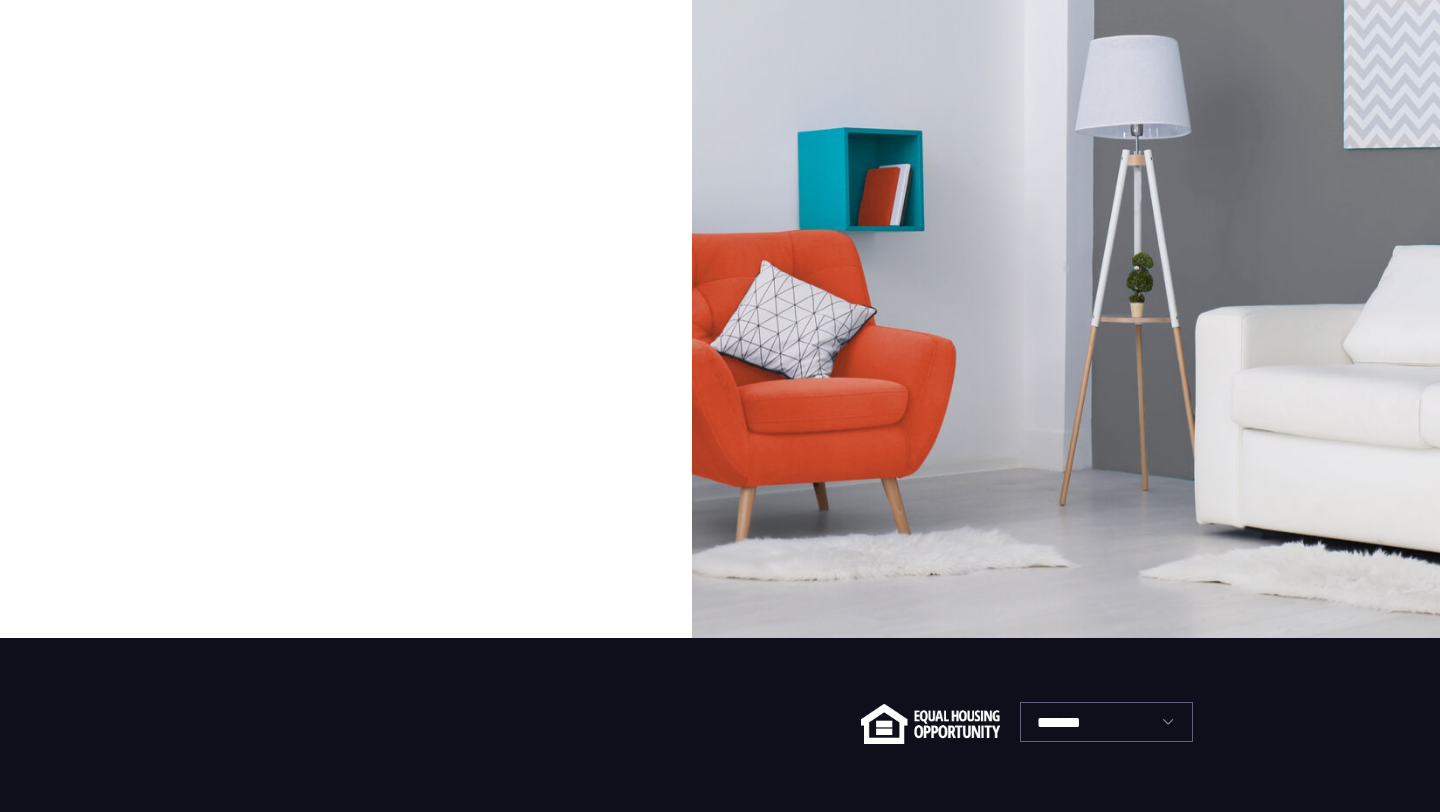 scroll, scrollTop: 291, scrollLeft: 0, axis: vertical 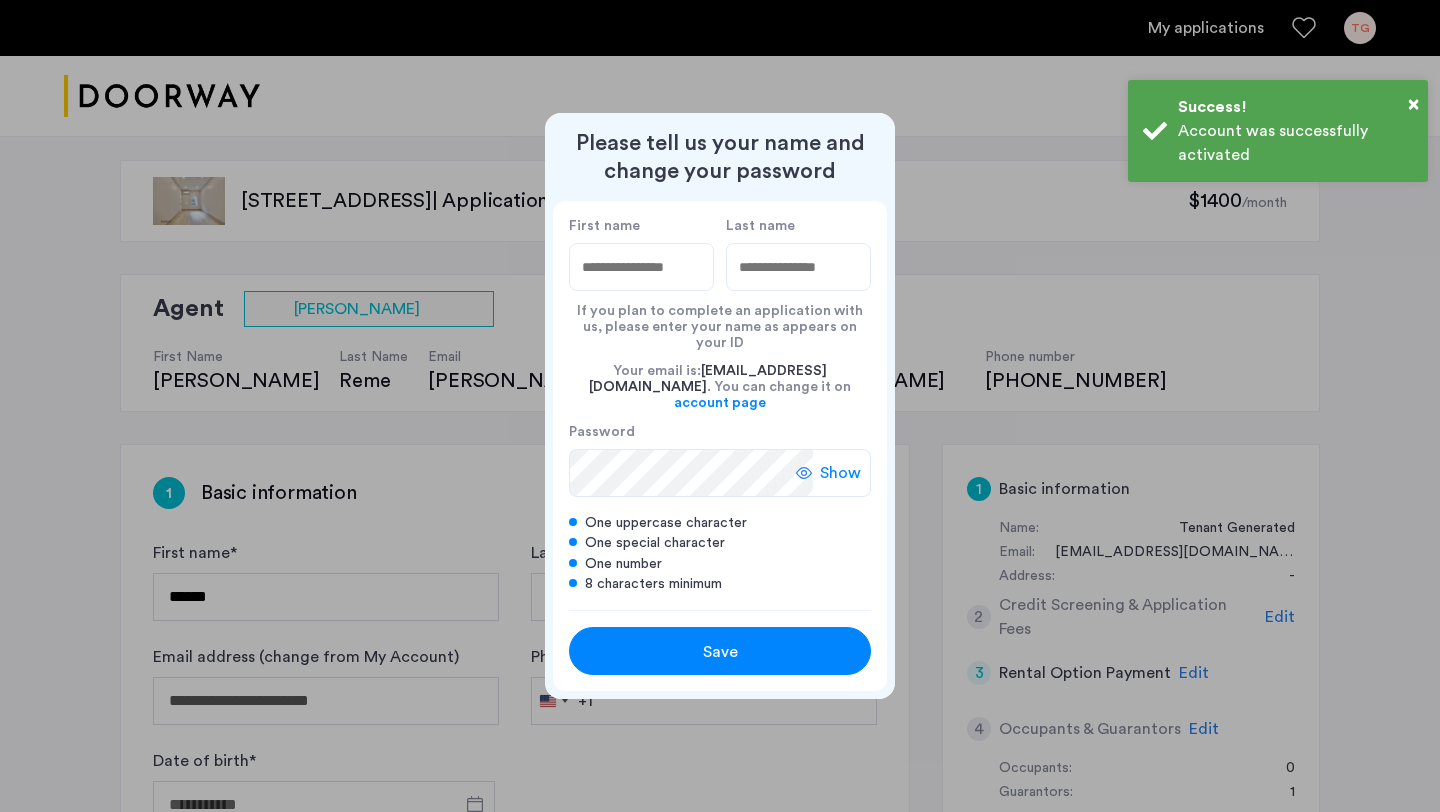 click on "First name" at bounding box center [641, 267] 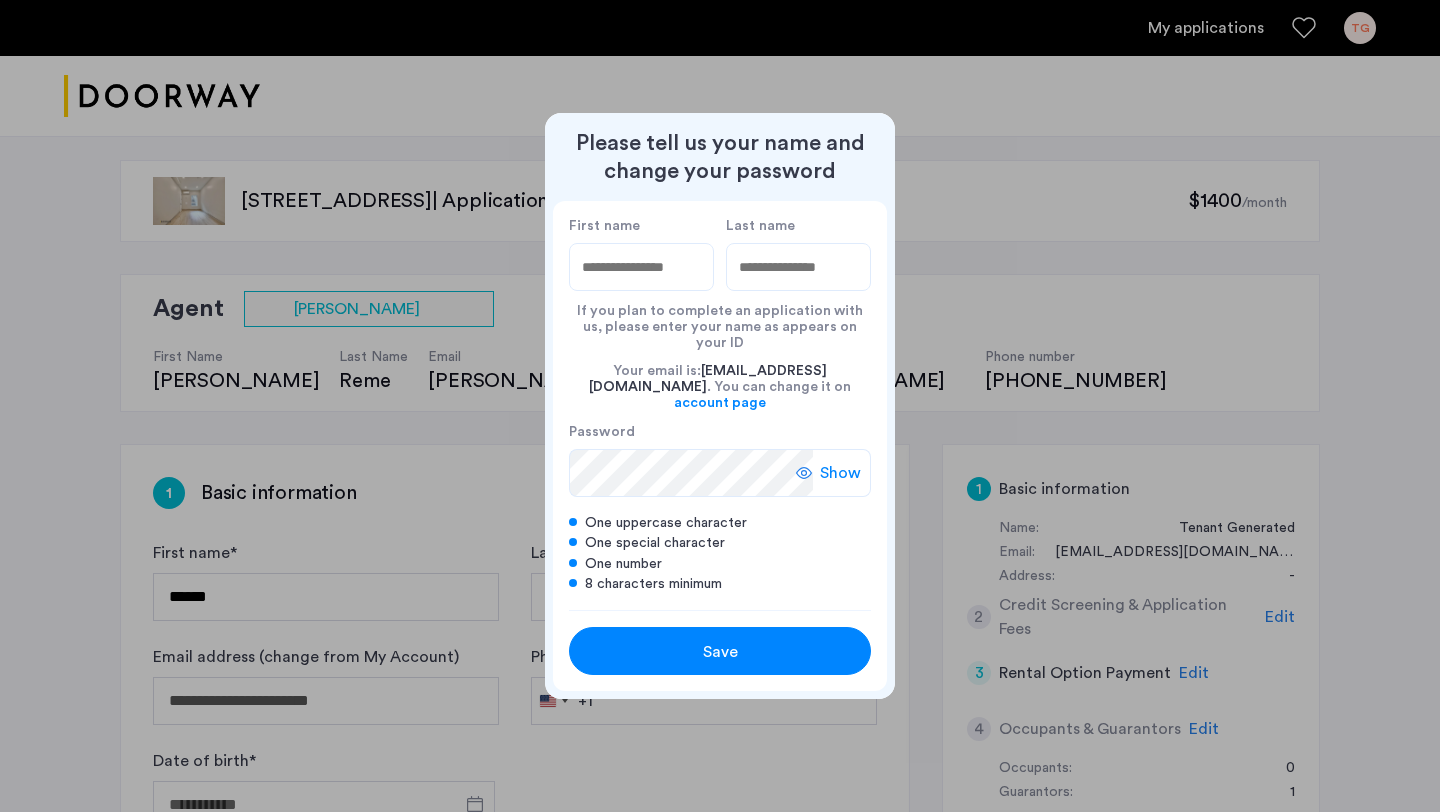 click on "First name" at bounding box center [641, 267] 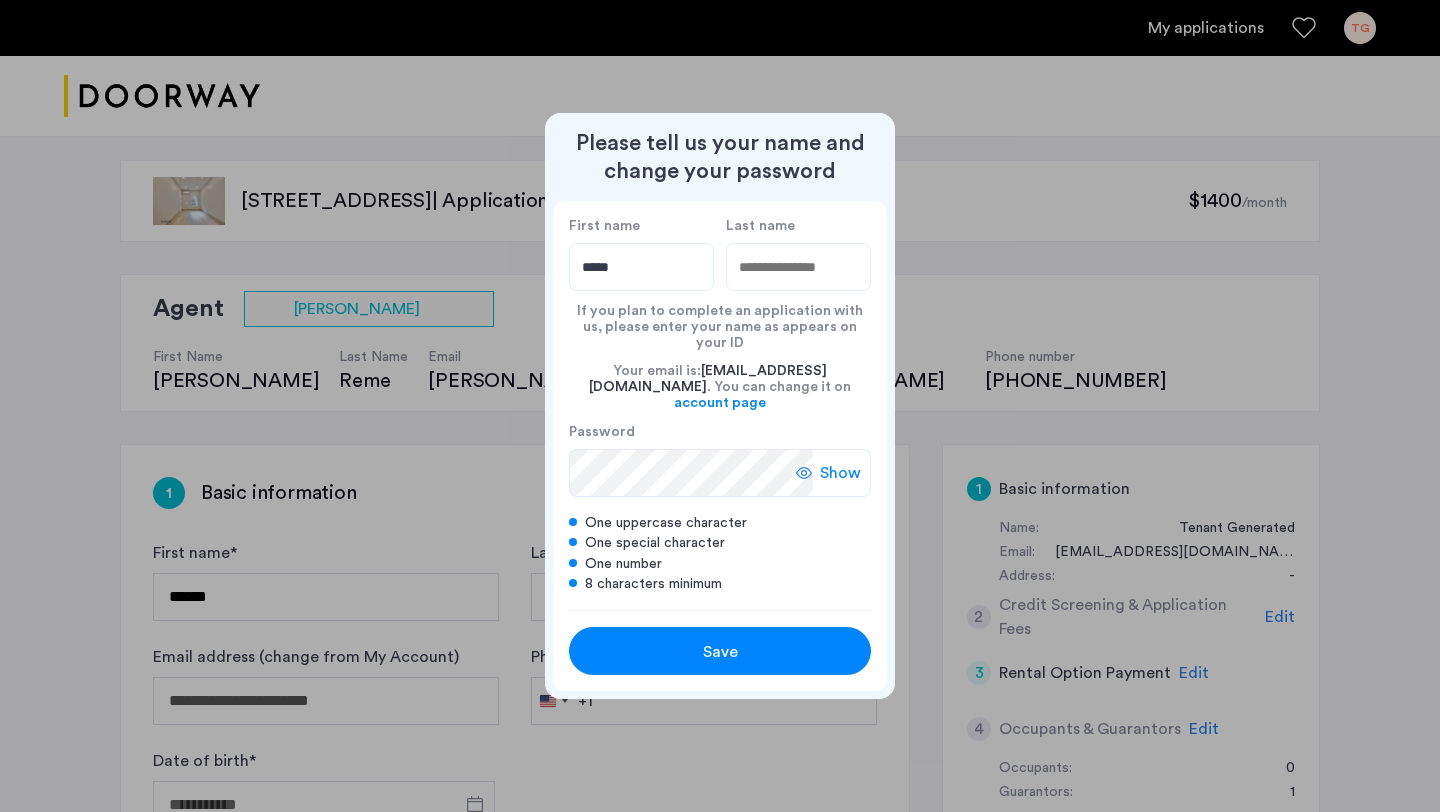 type on "*****" 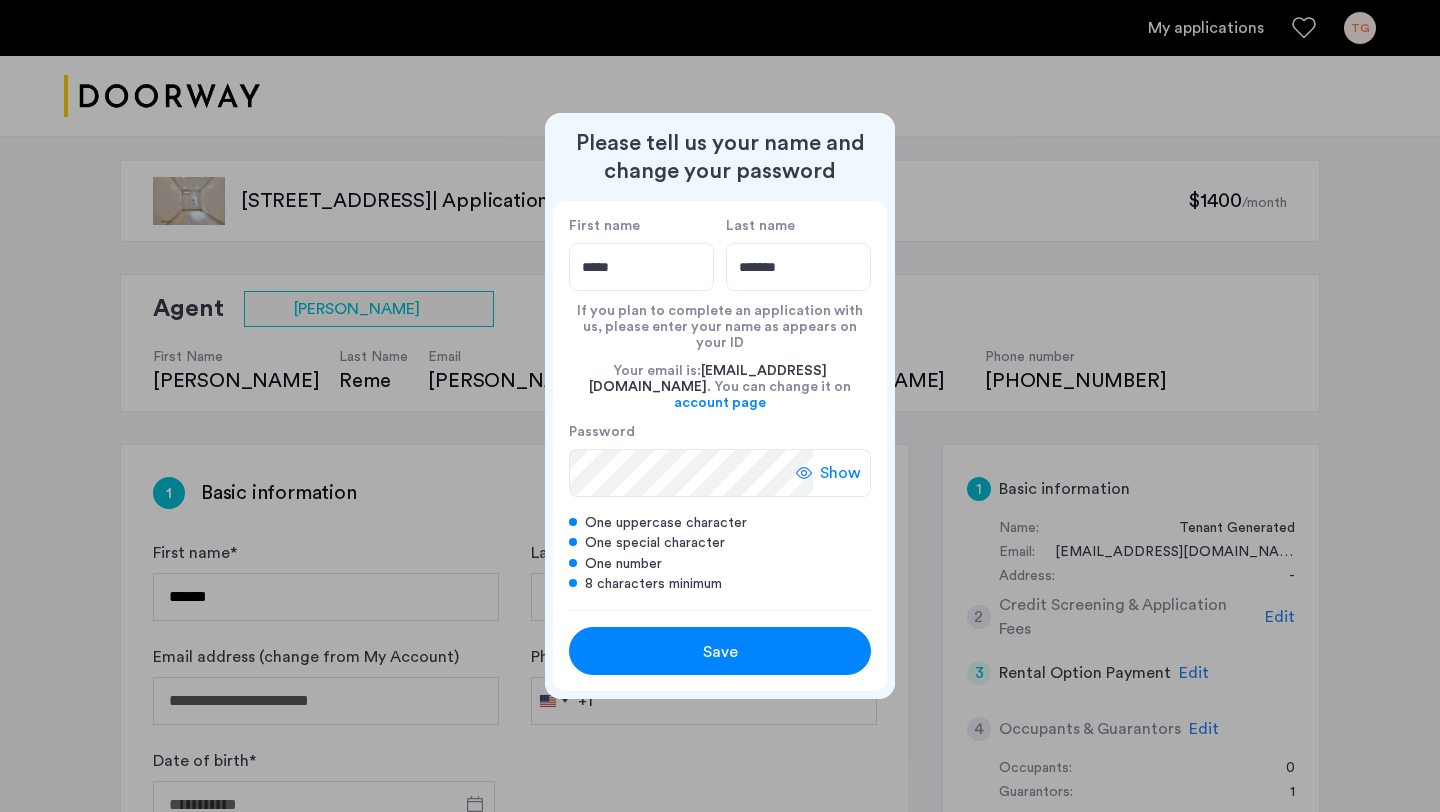 type on "*******" 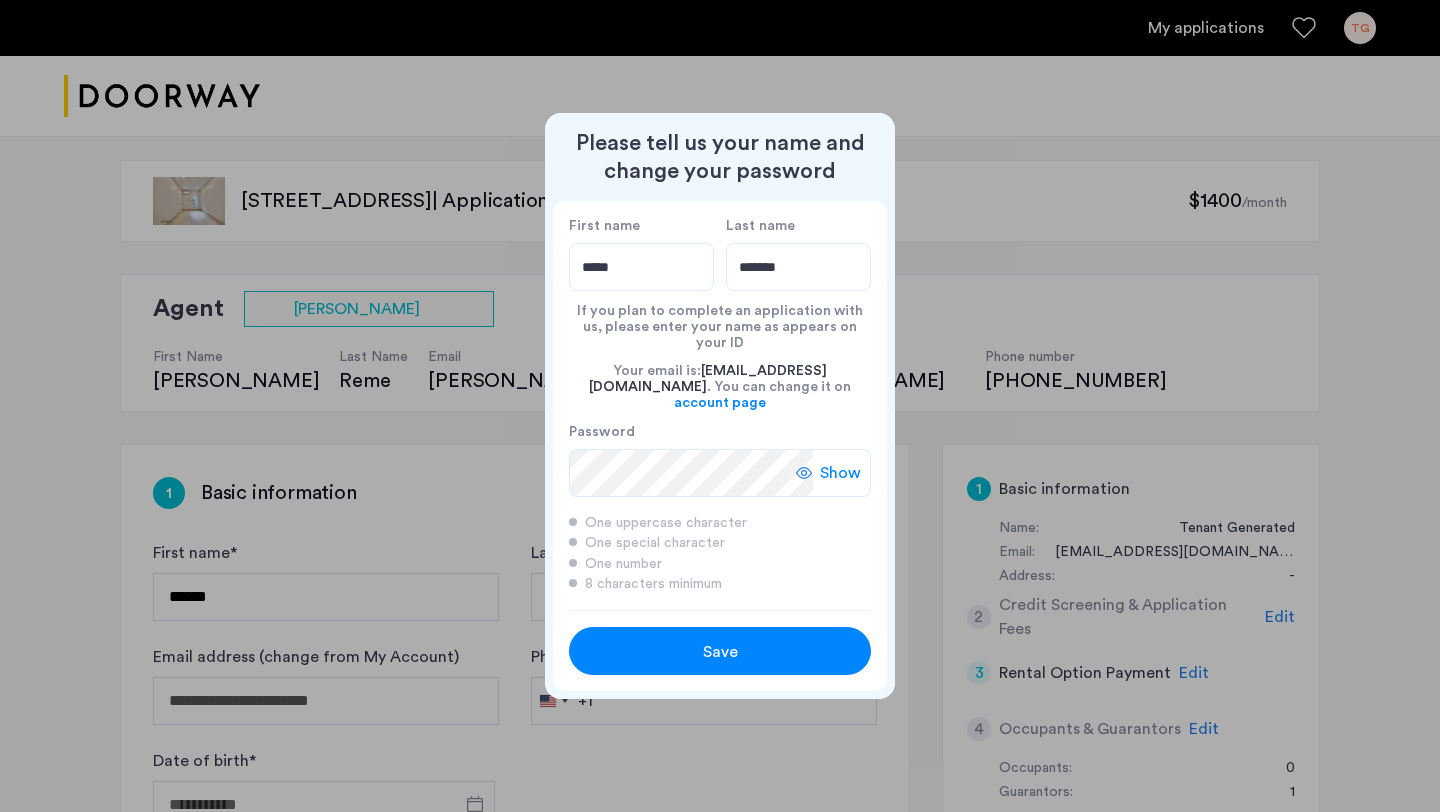 click on "Save" at bounding box center (720, 652) 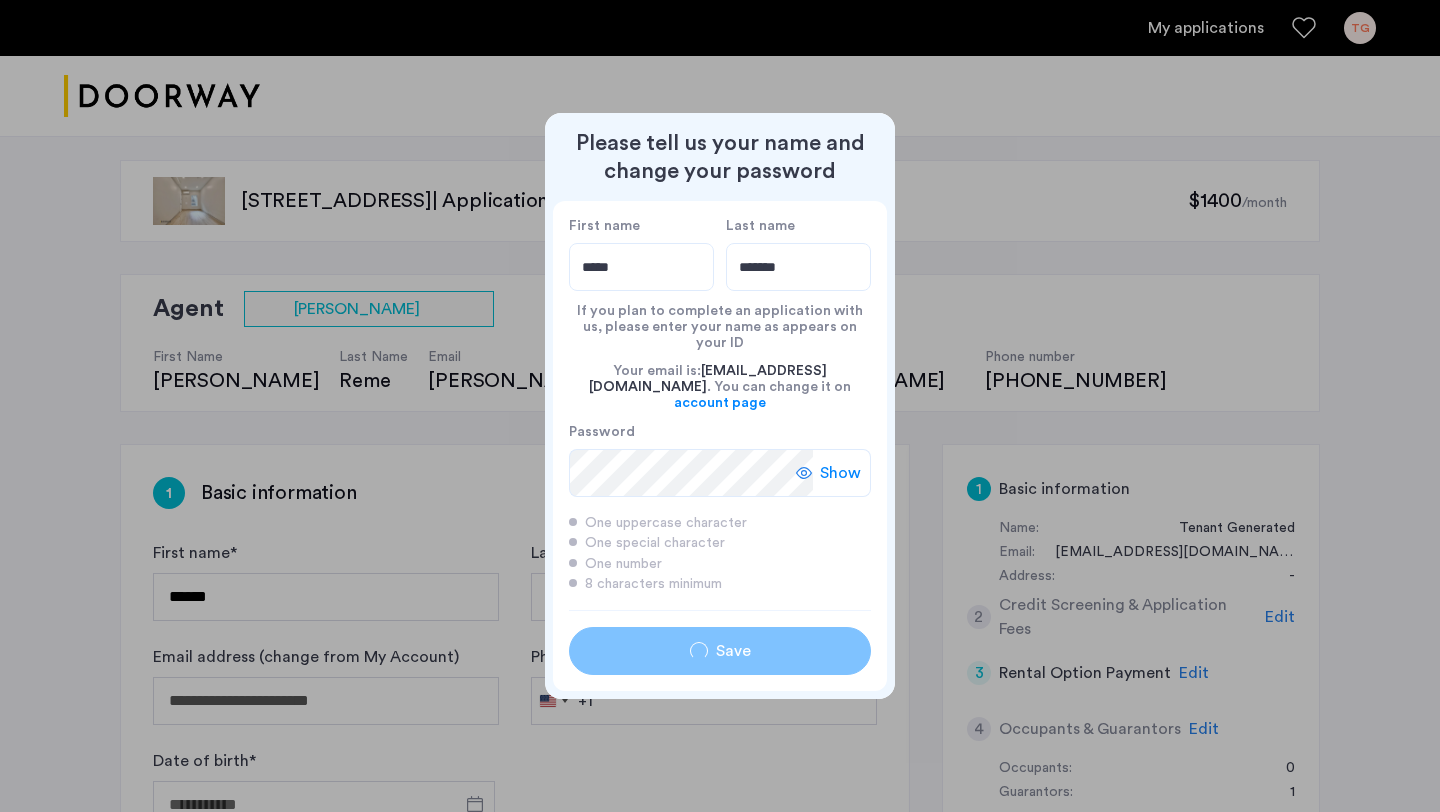 type on "*****" 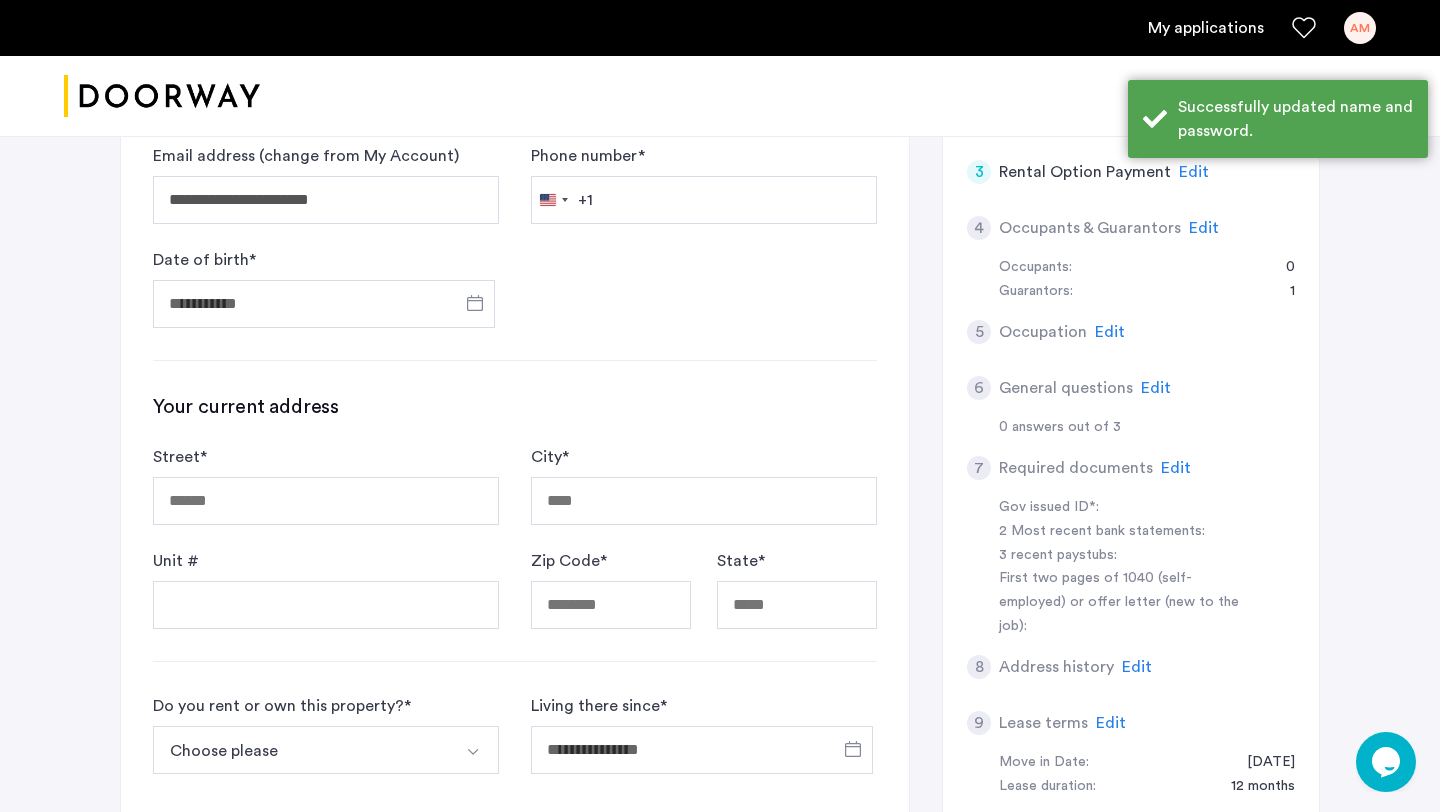 scroll, scrollTop: 502, scrollLeft: 0, axis: vertical 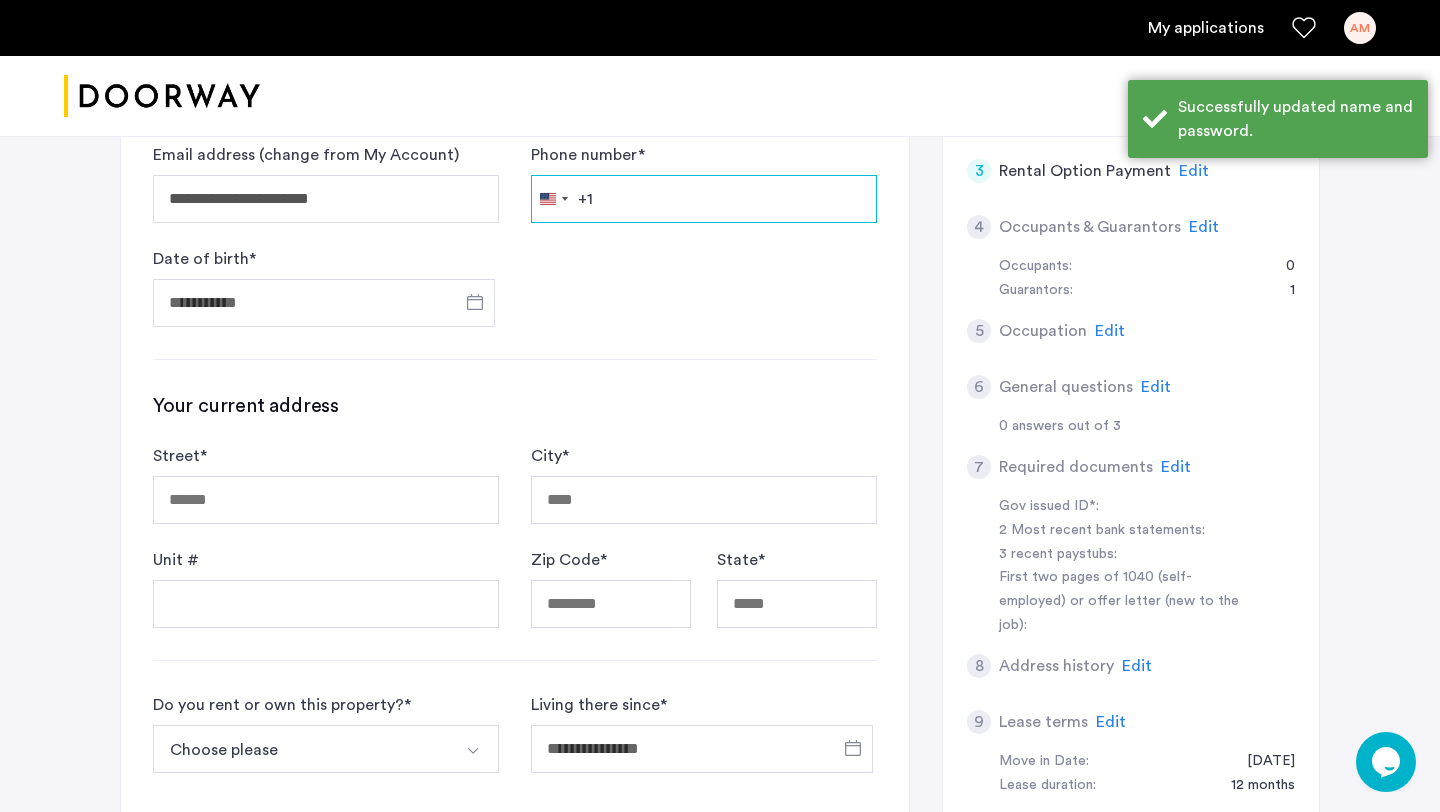 click on "Phone number  *" at bounding box center (704, 199) 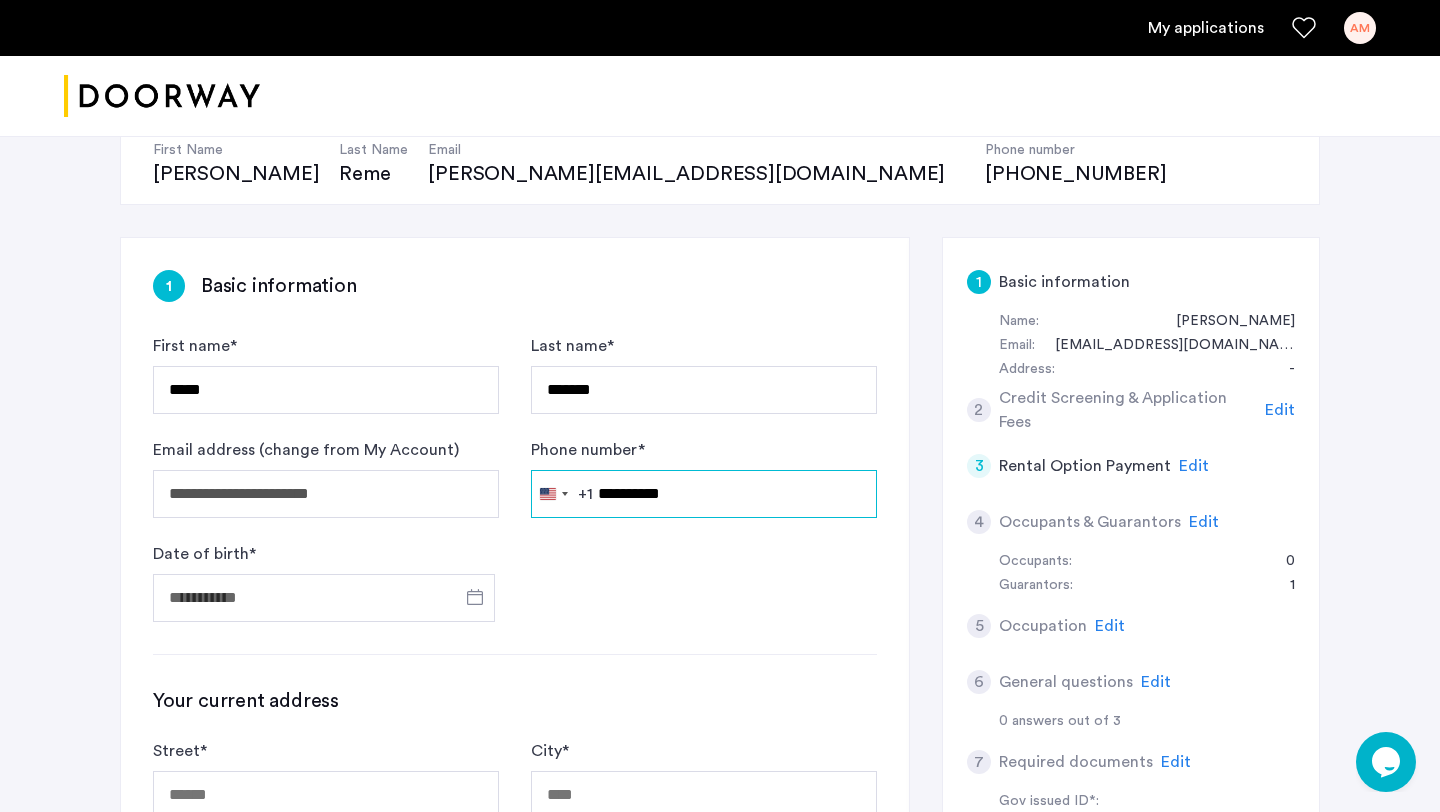 scroll, scrollTop: 235, scrollLeft: 0, axis: vertical 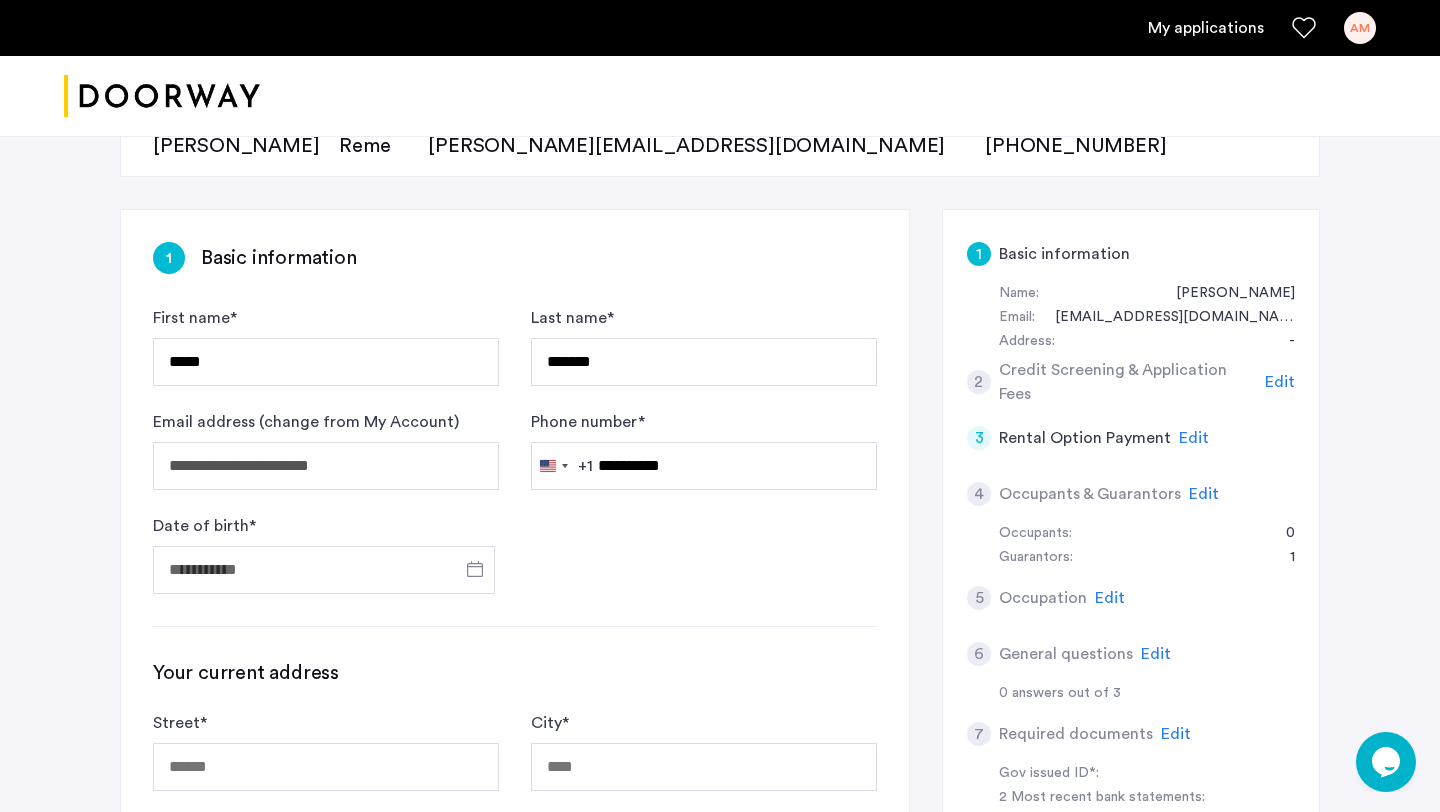 click on "Edit" 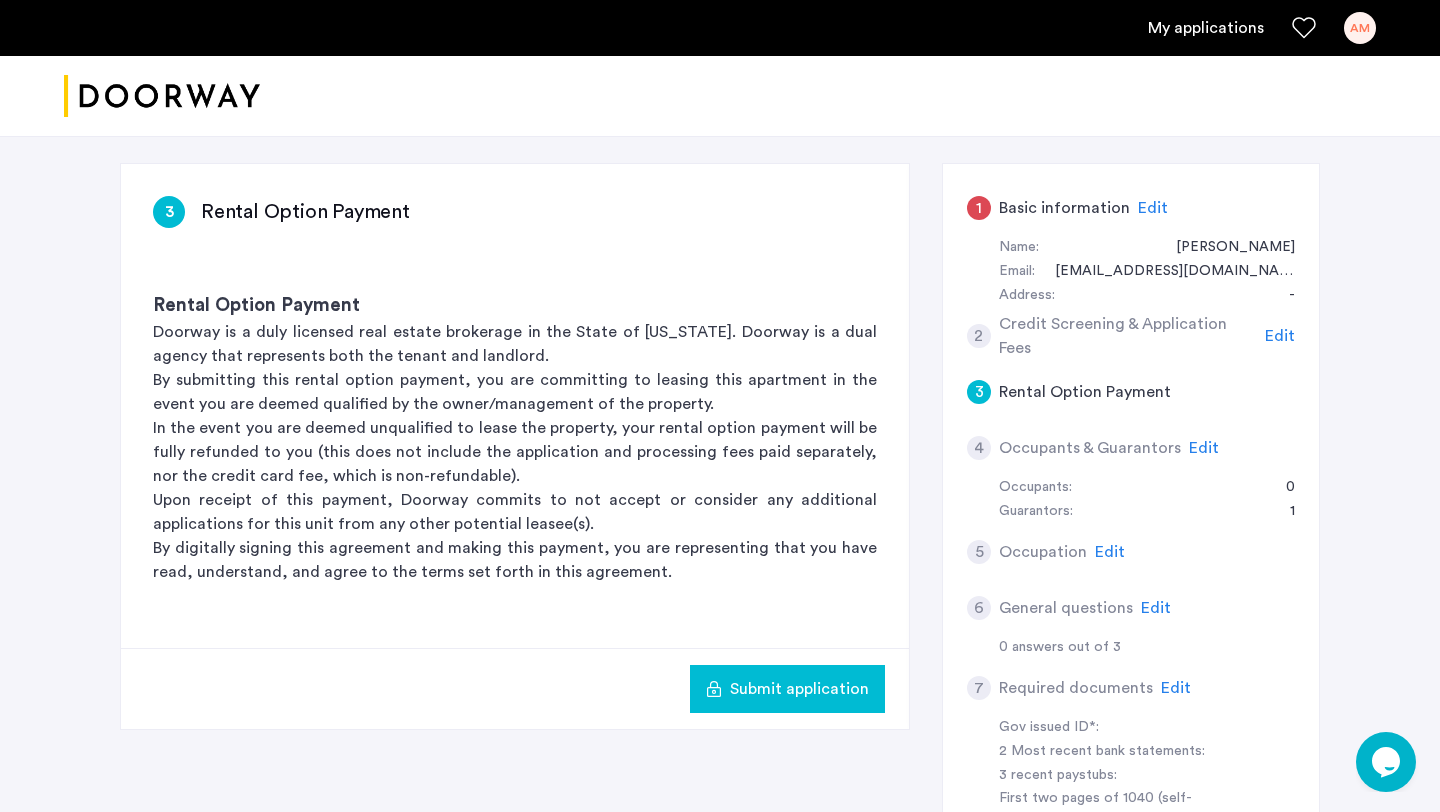 scroll, scrollTop: 259, scrollLeft: 0, axis: vertical 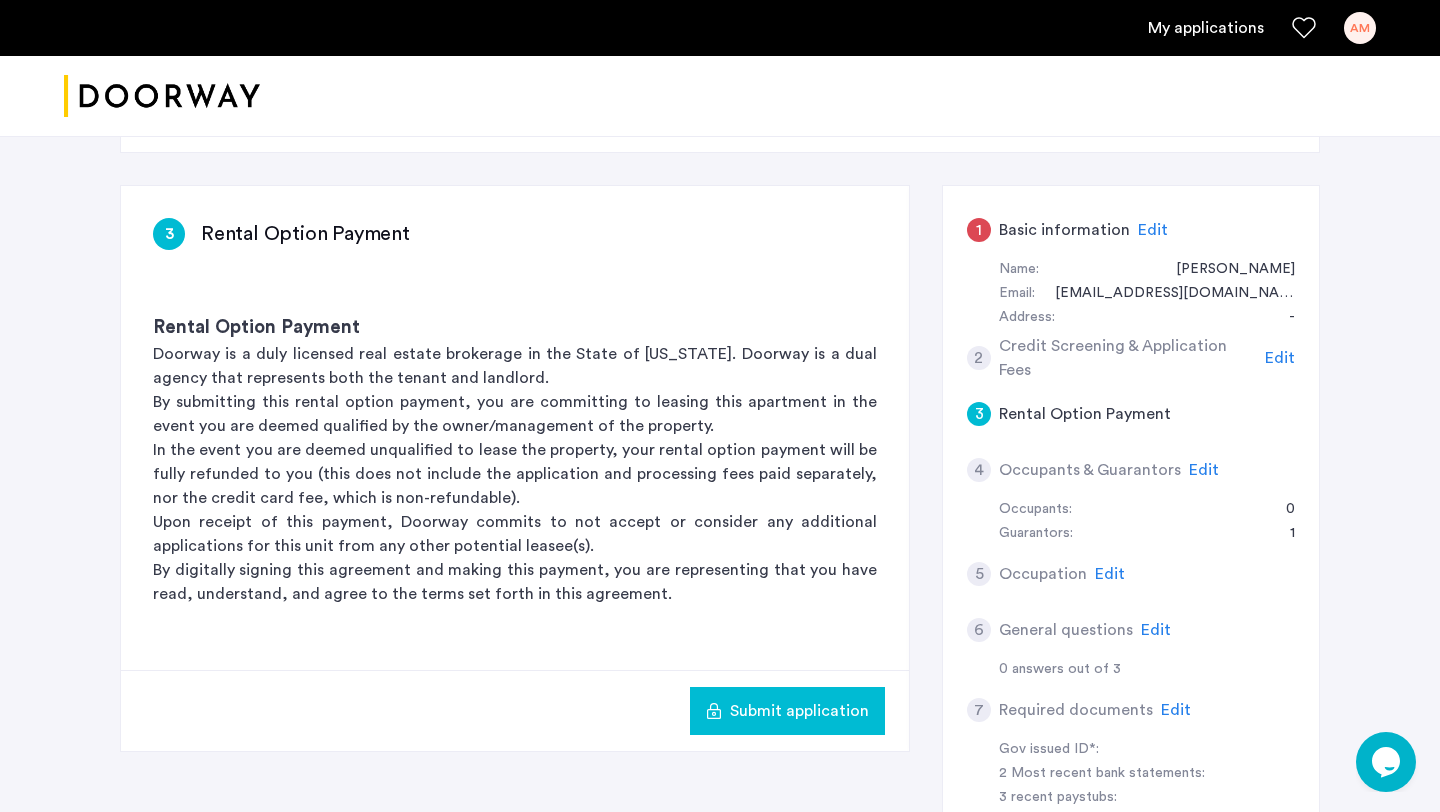 click on "Occupants & Guarantors" 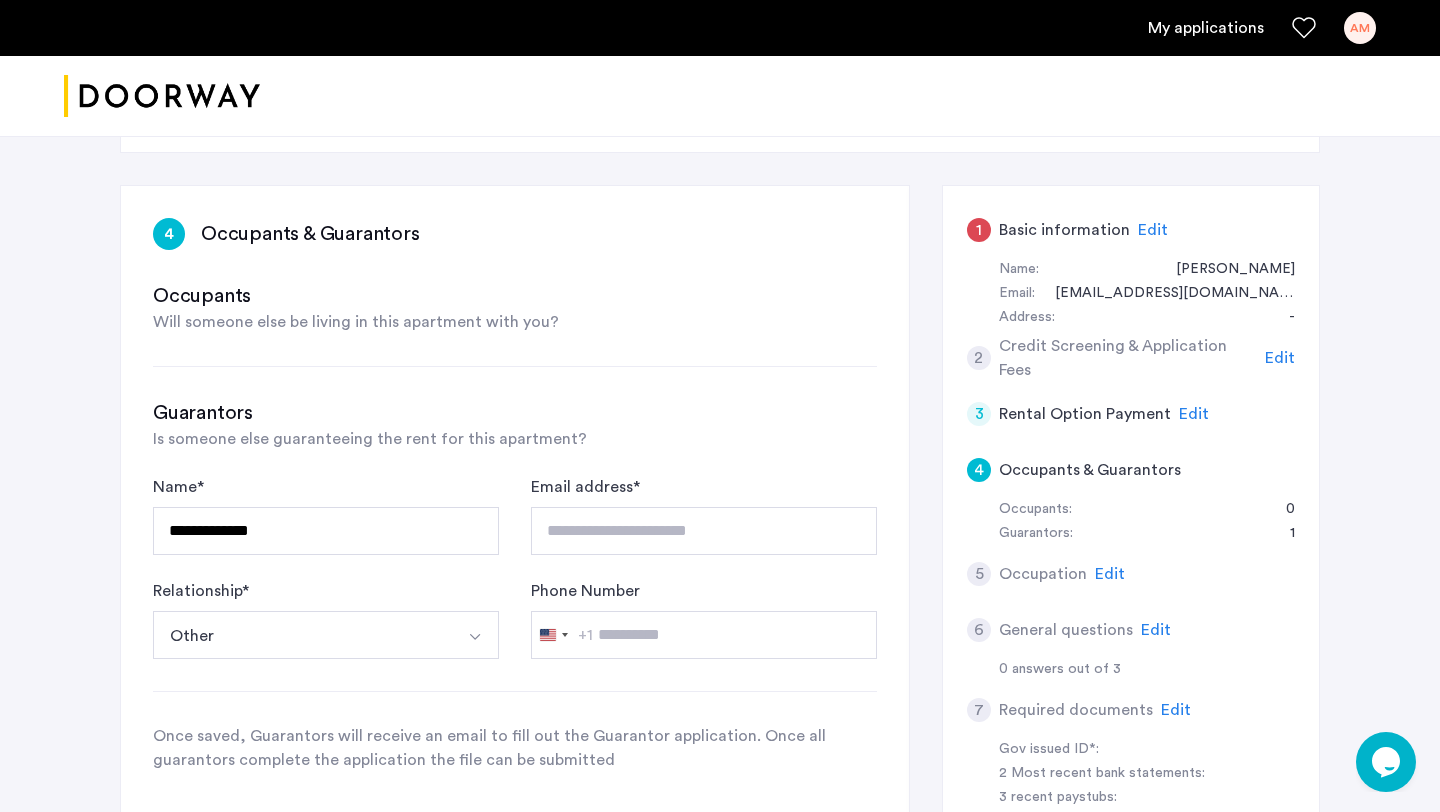 click on "Edit" 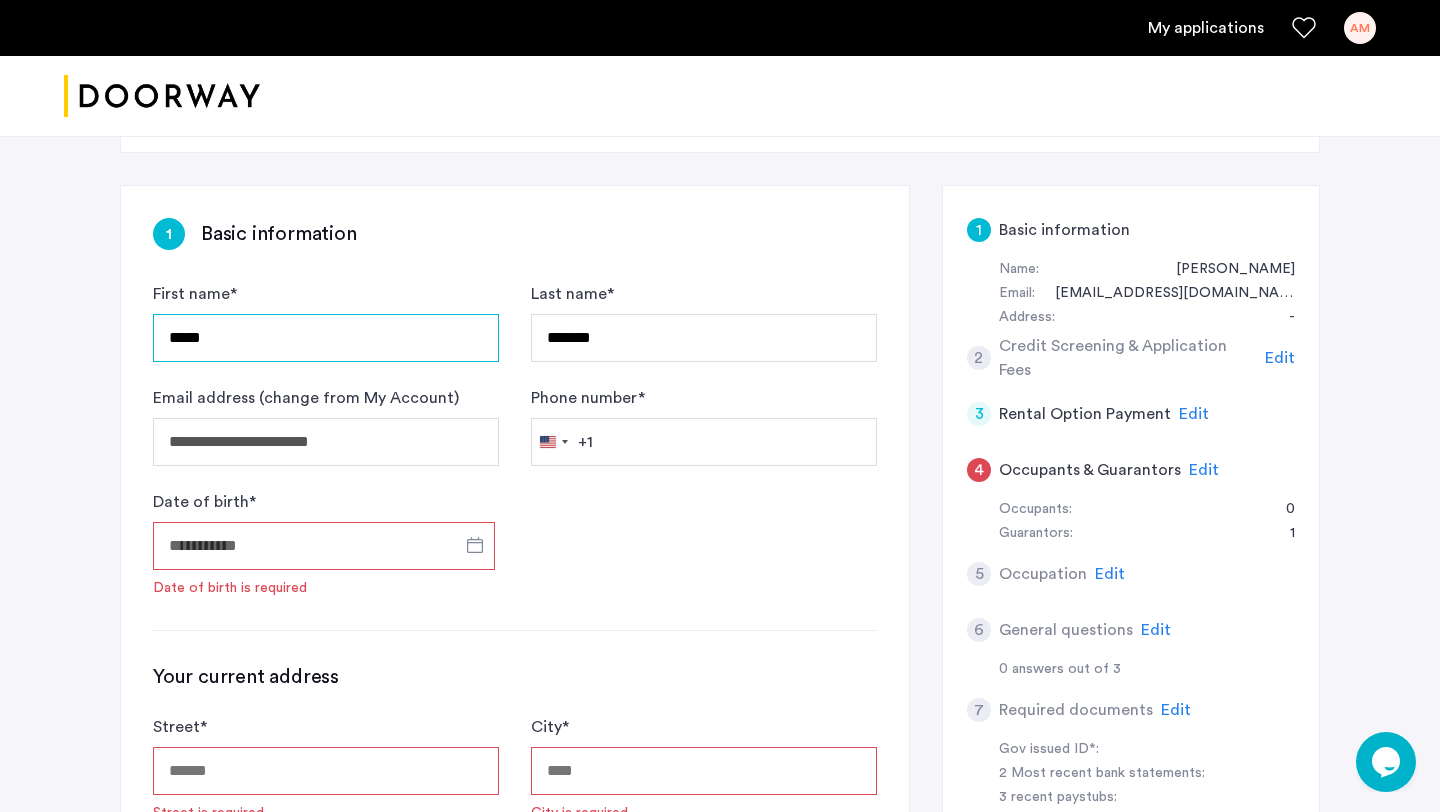 click on "*****" at bounding box center (326, 338) 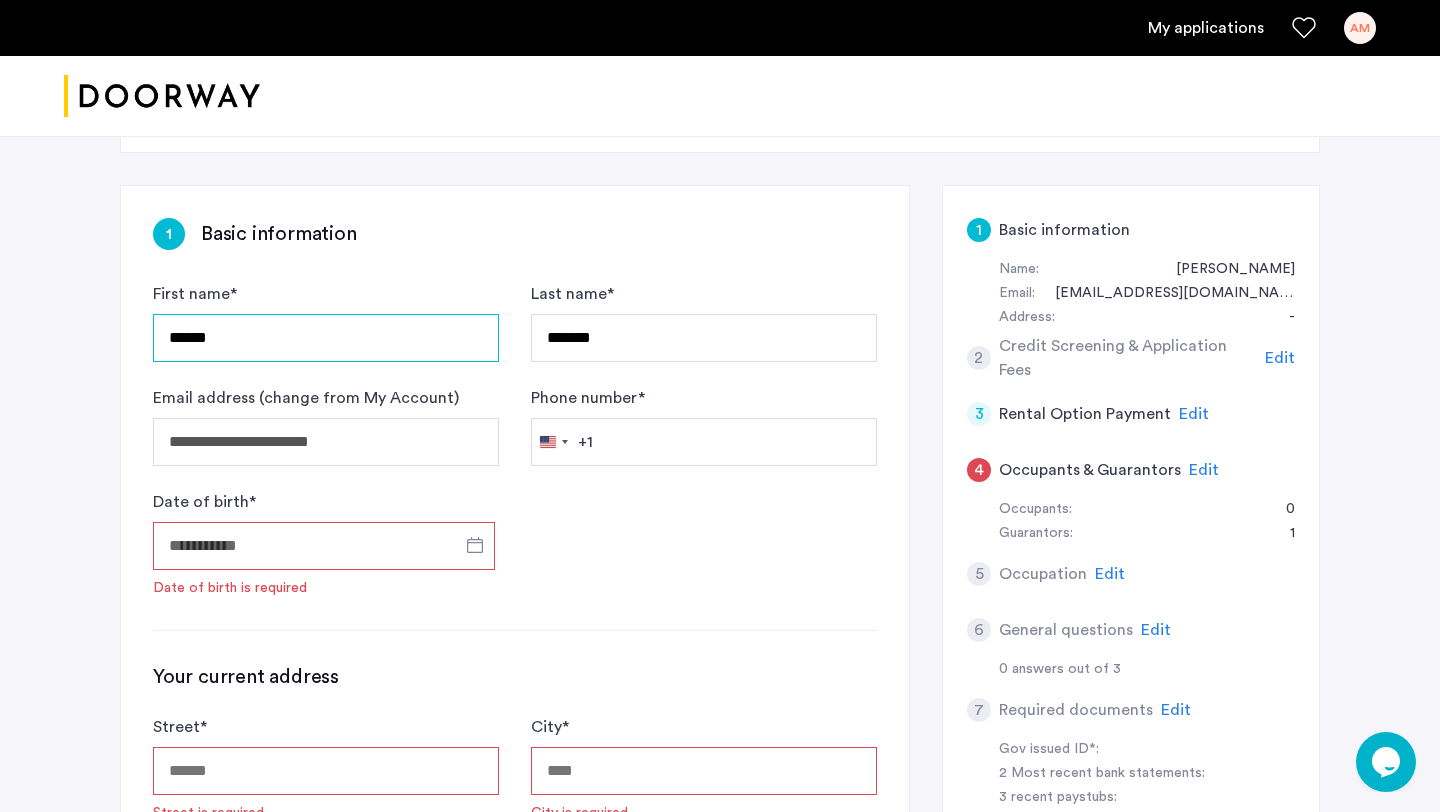 type on "******" 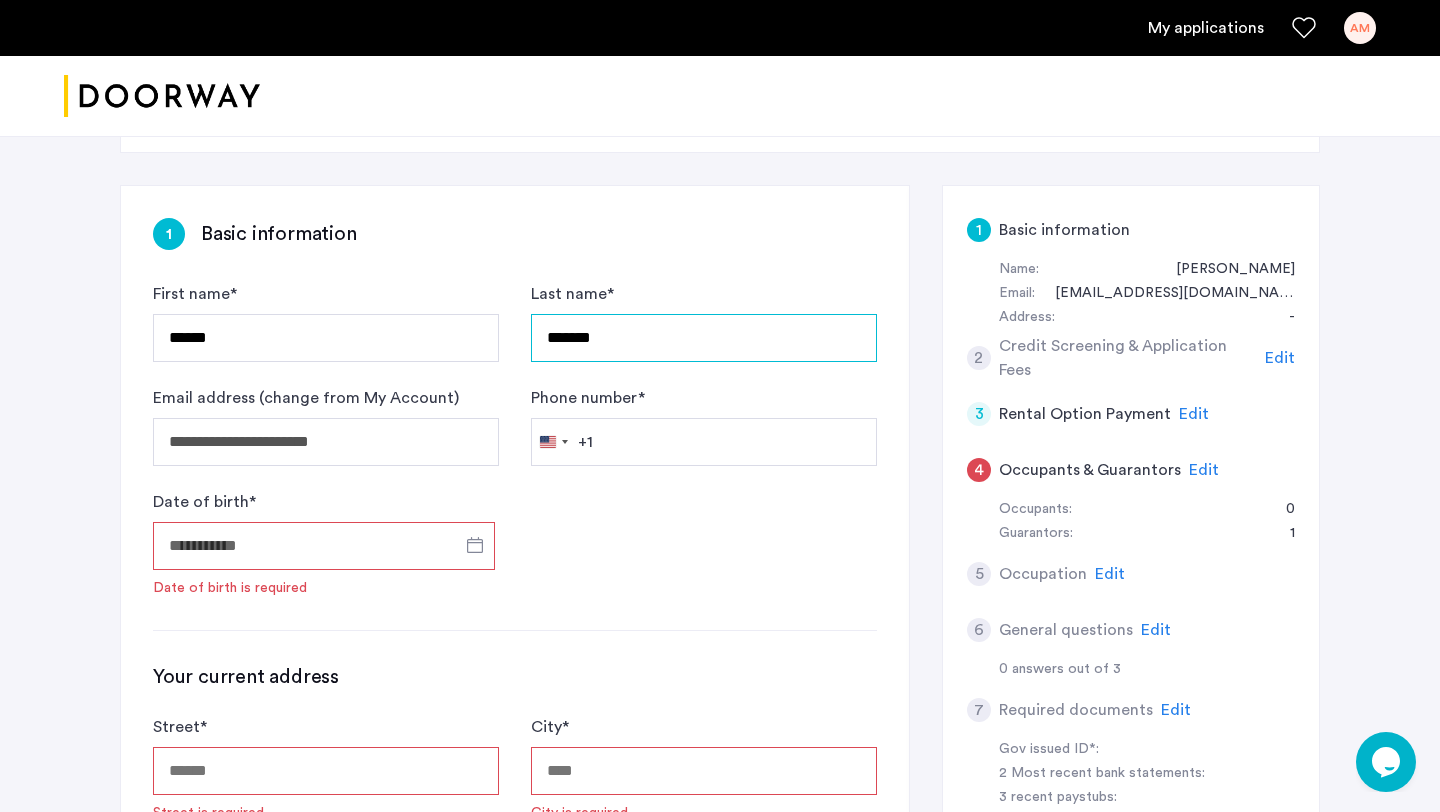 type on "*******" 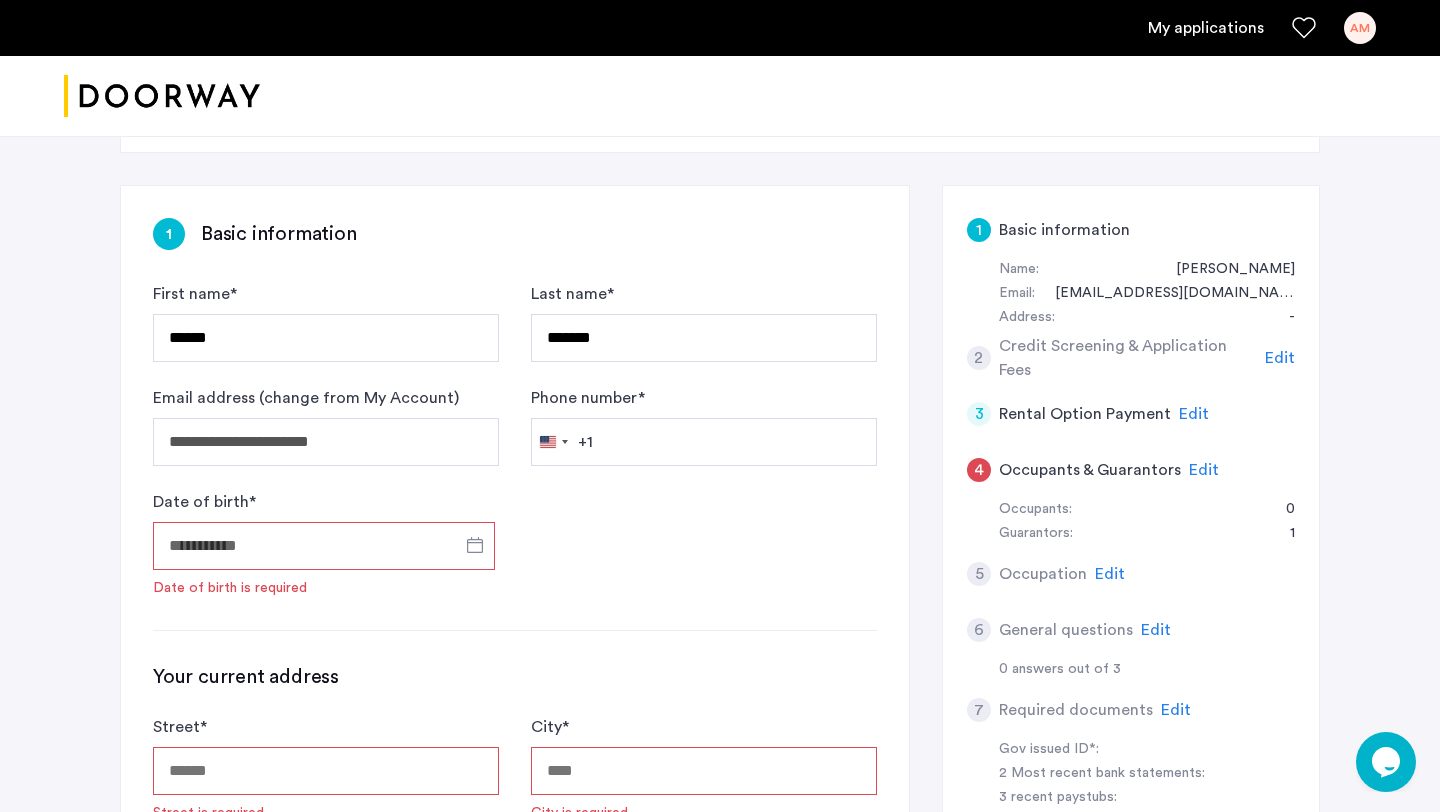 type 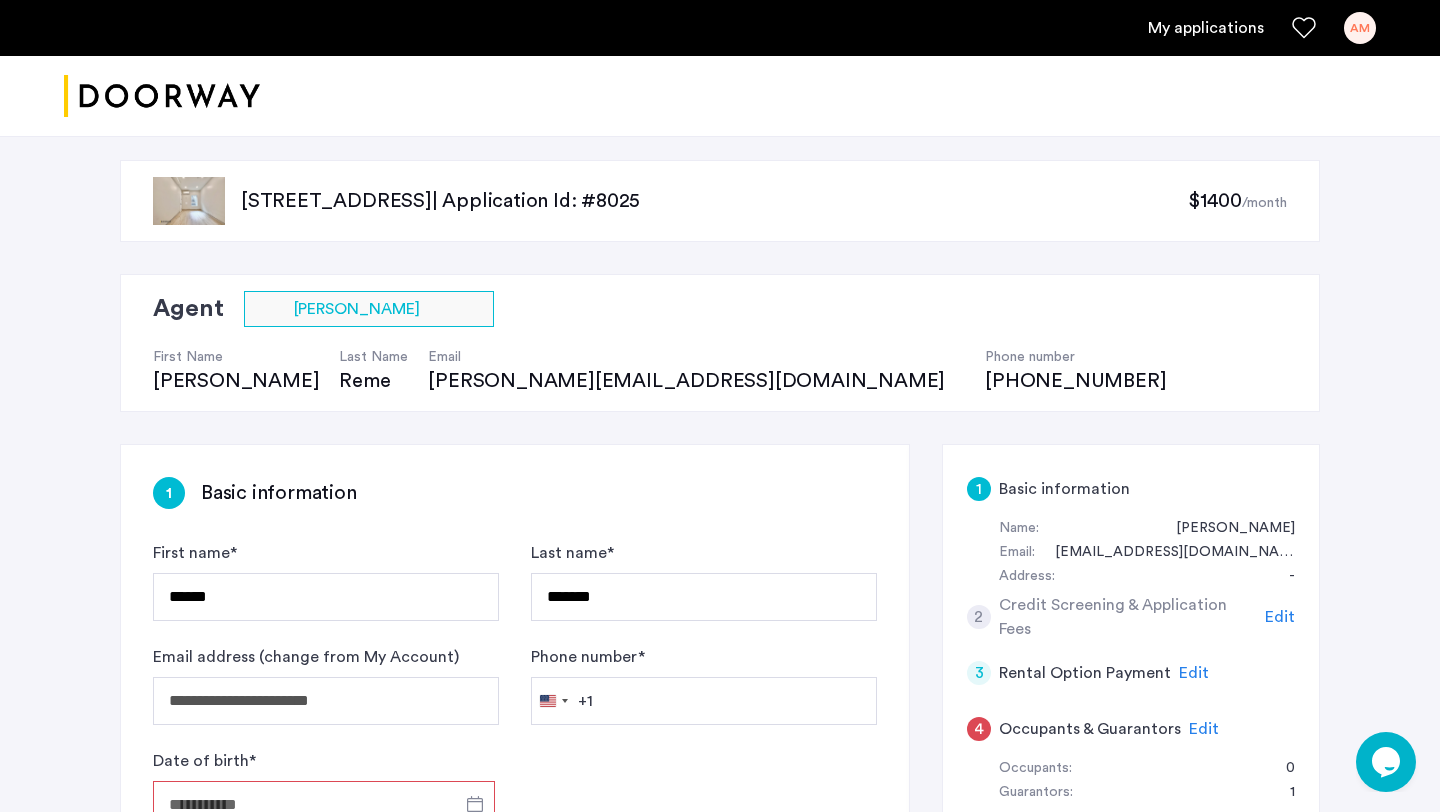 click on "AM" at bounding box center [1360, 28] 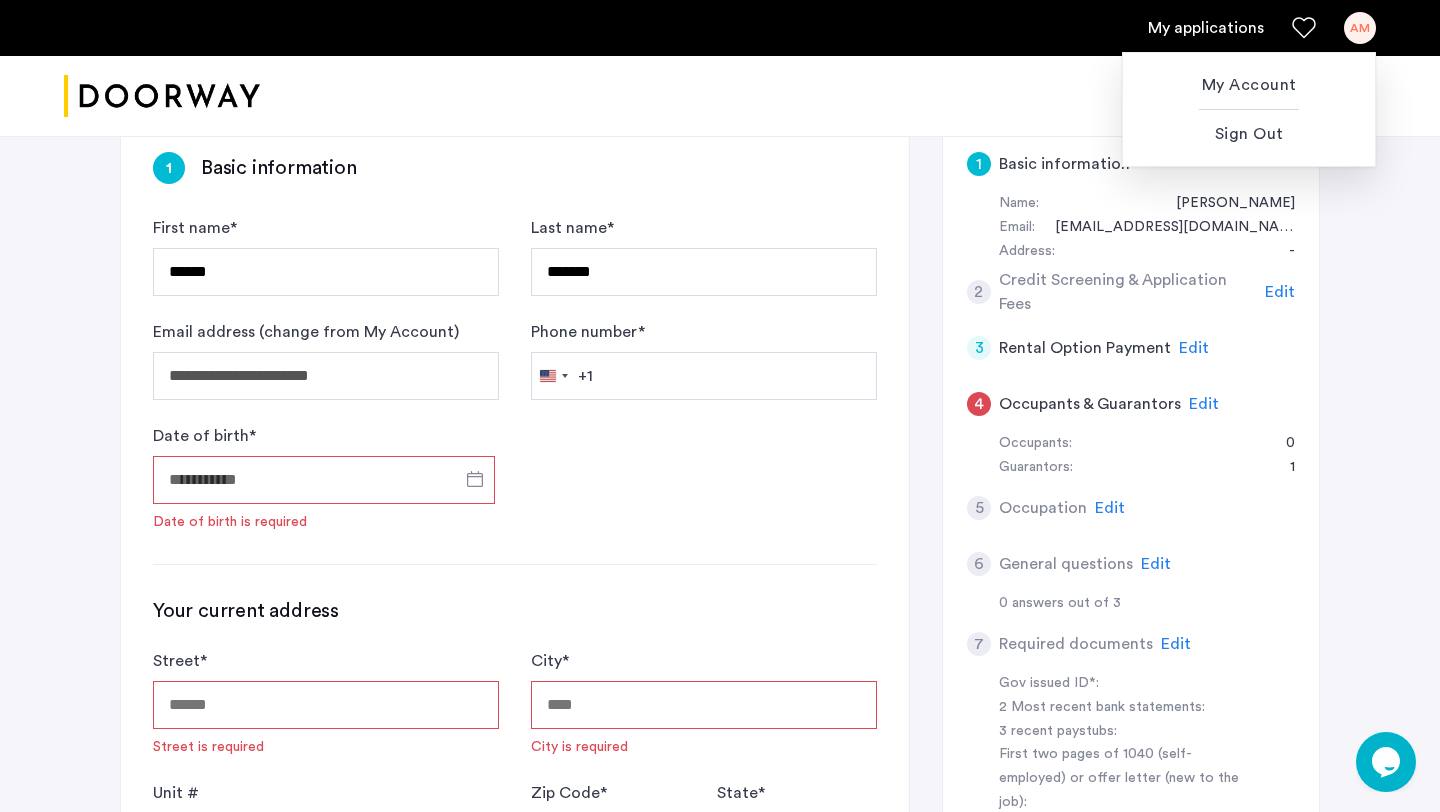 scroll, scrollTop: 417, scrollLeft: 0, axis: vertical 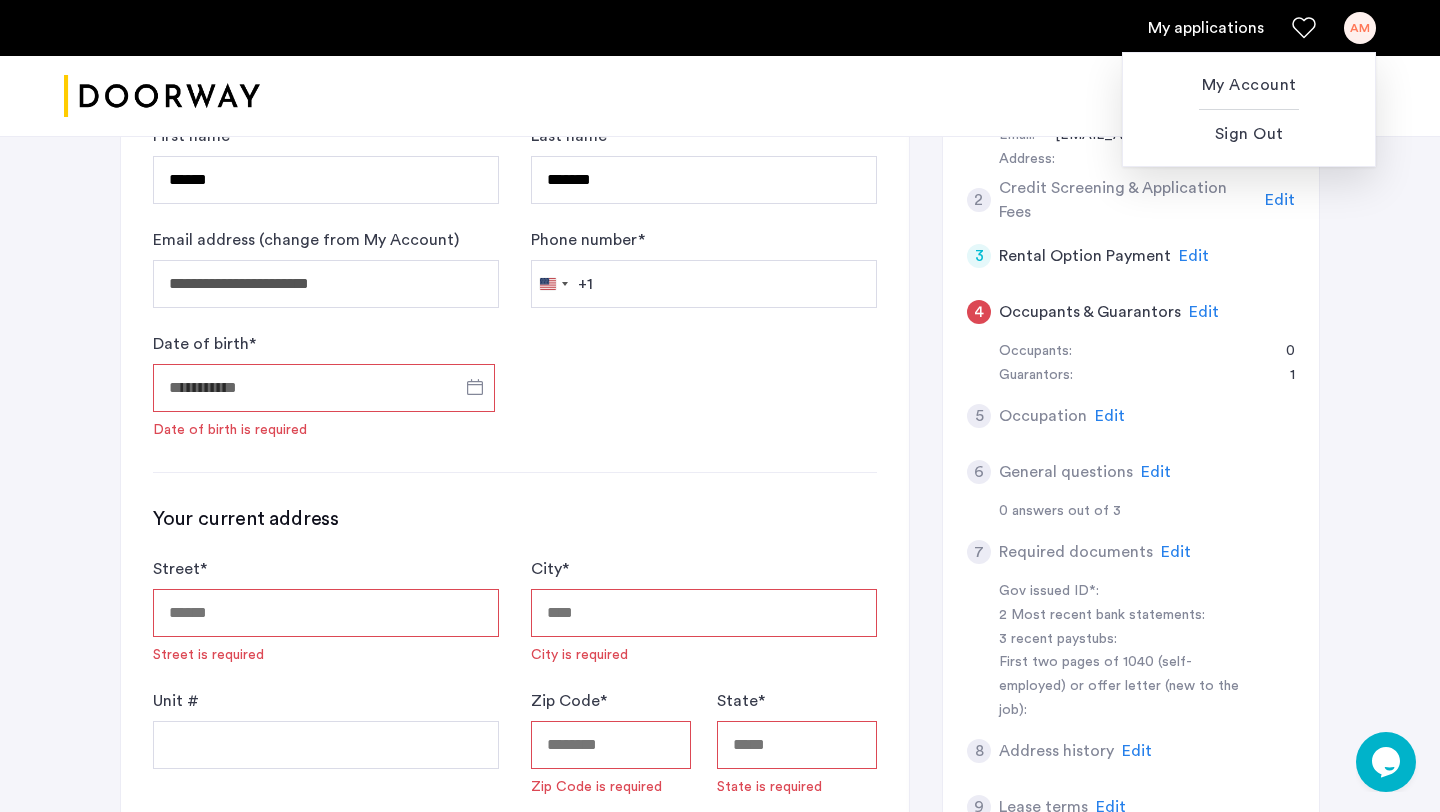 click at bounding box center [720, 406] 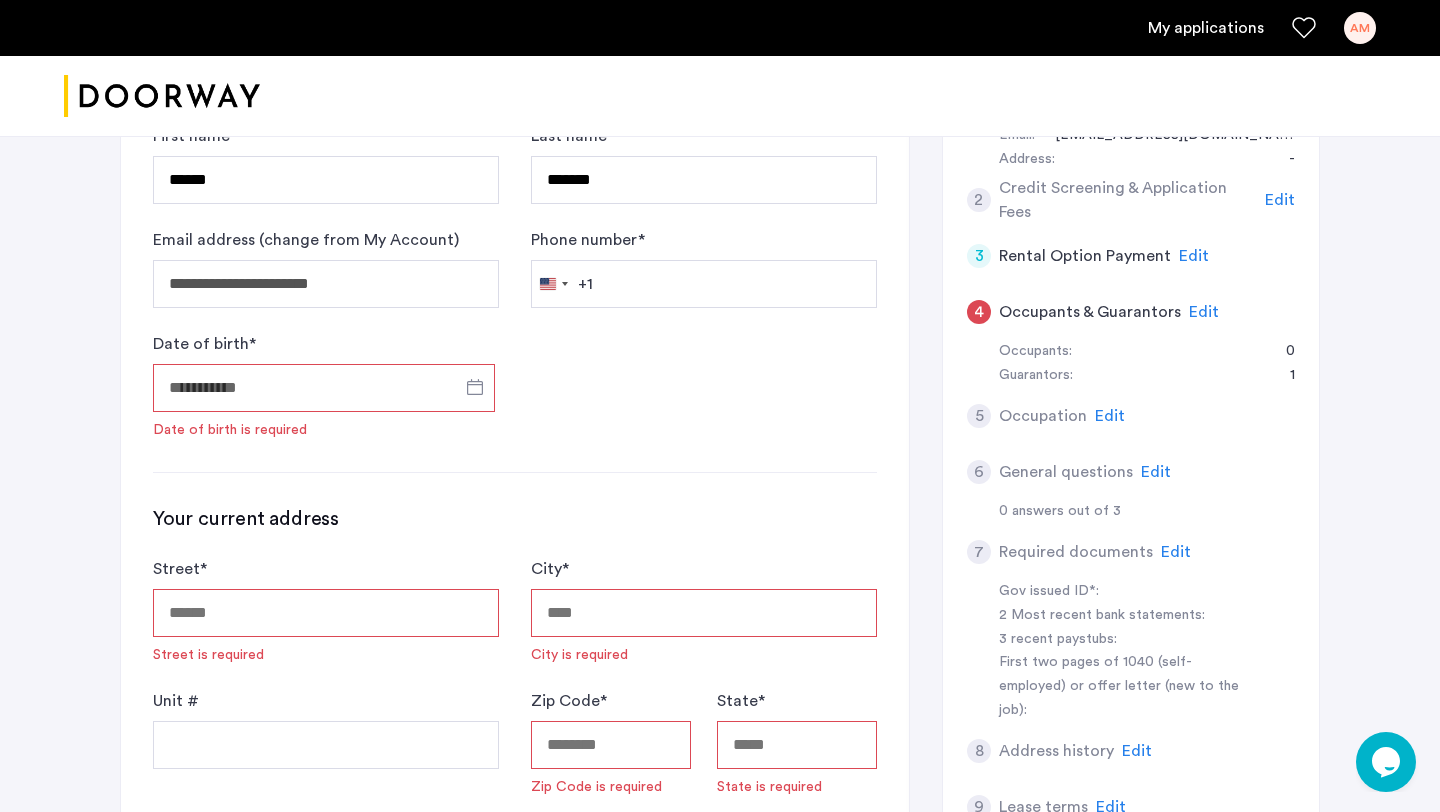 click on "Edit" 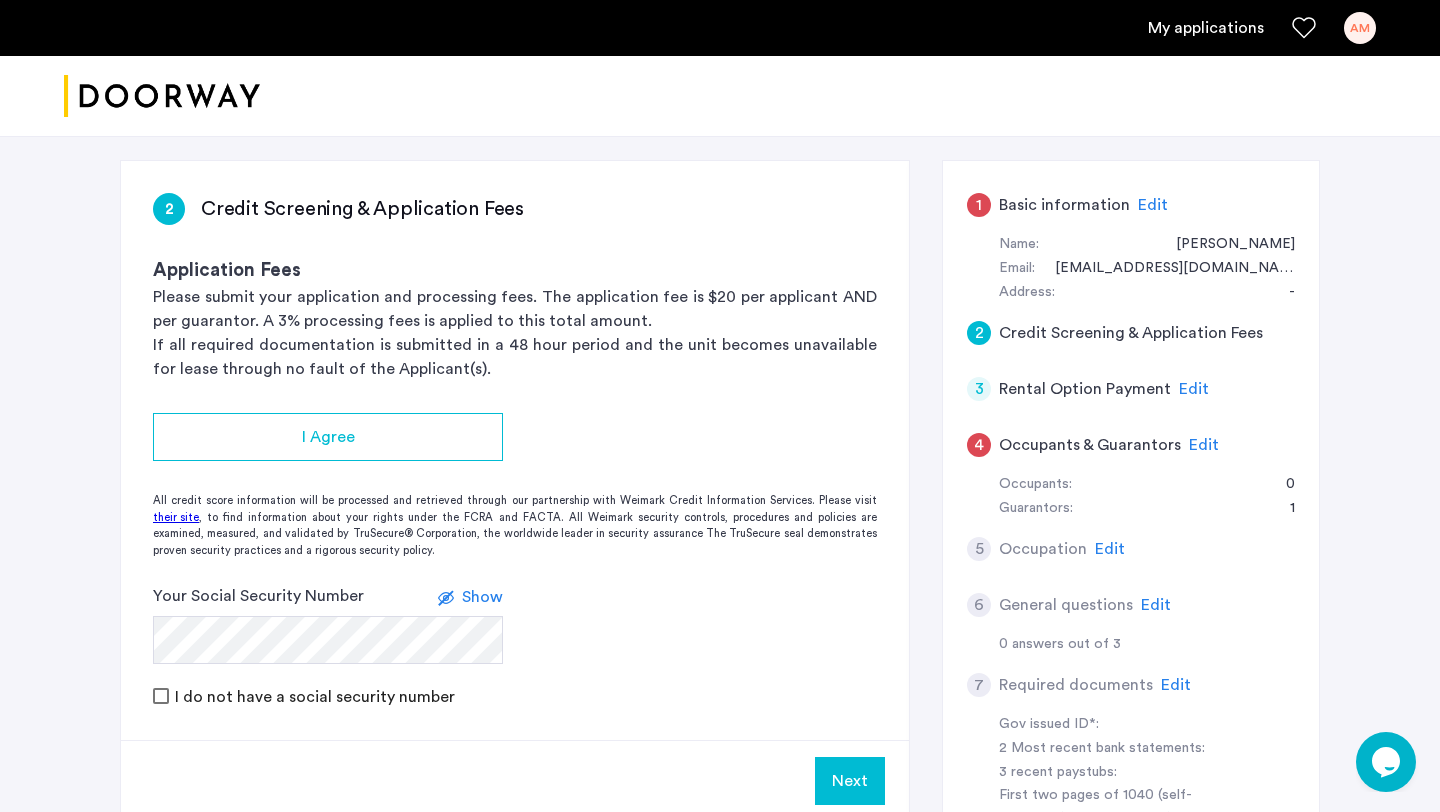 scroll, scrollTop: 252, scrollLeft: 0, axis: vertical 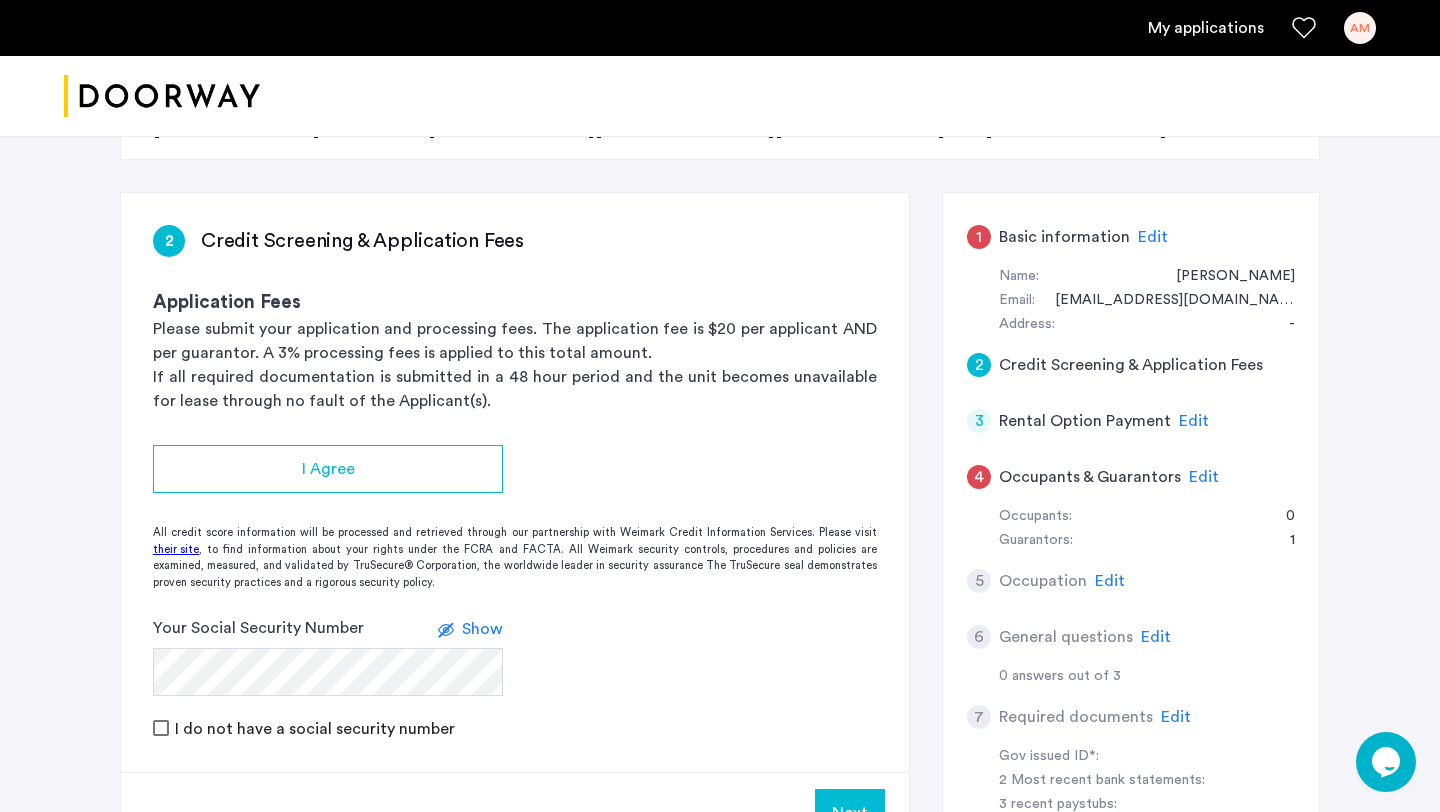 click on "Show" 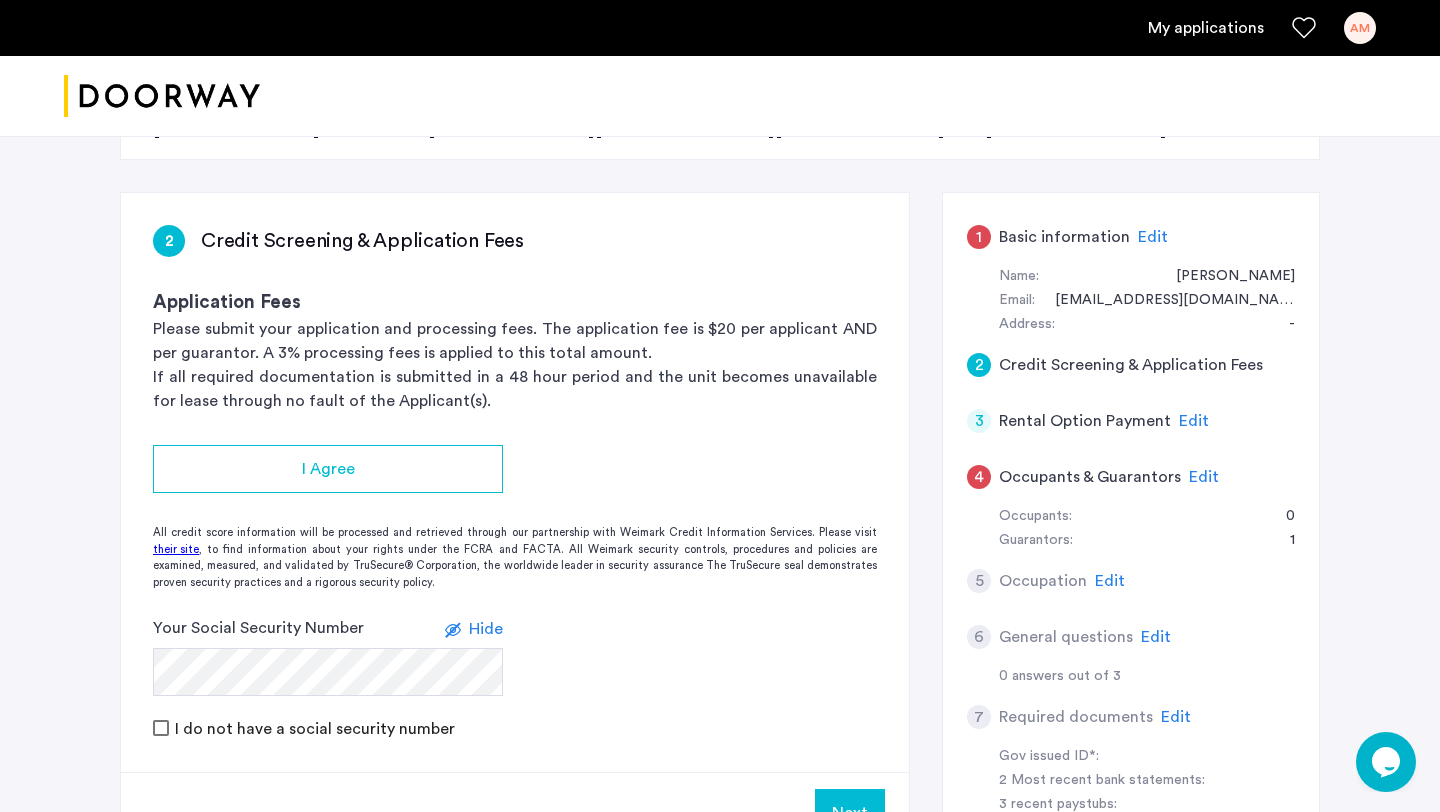 click on "Hide" 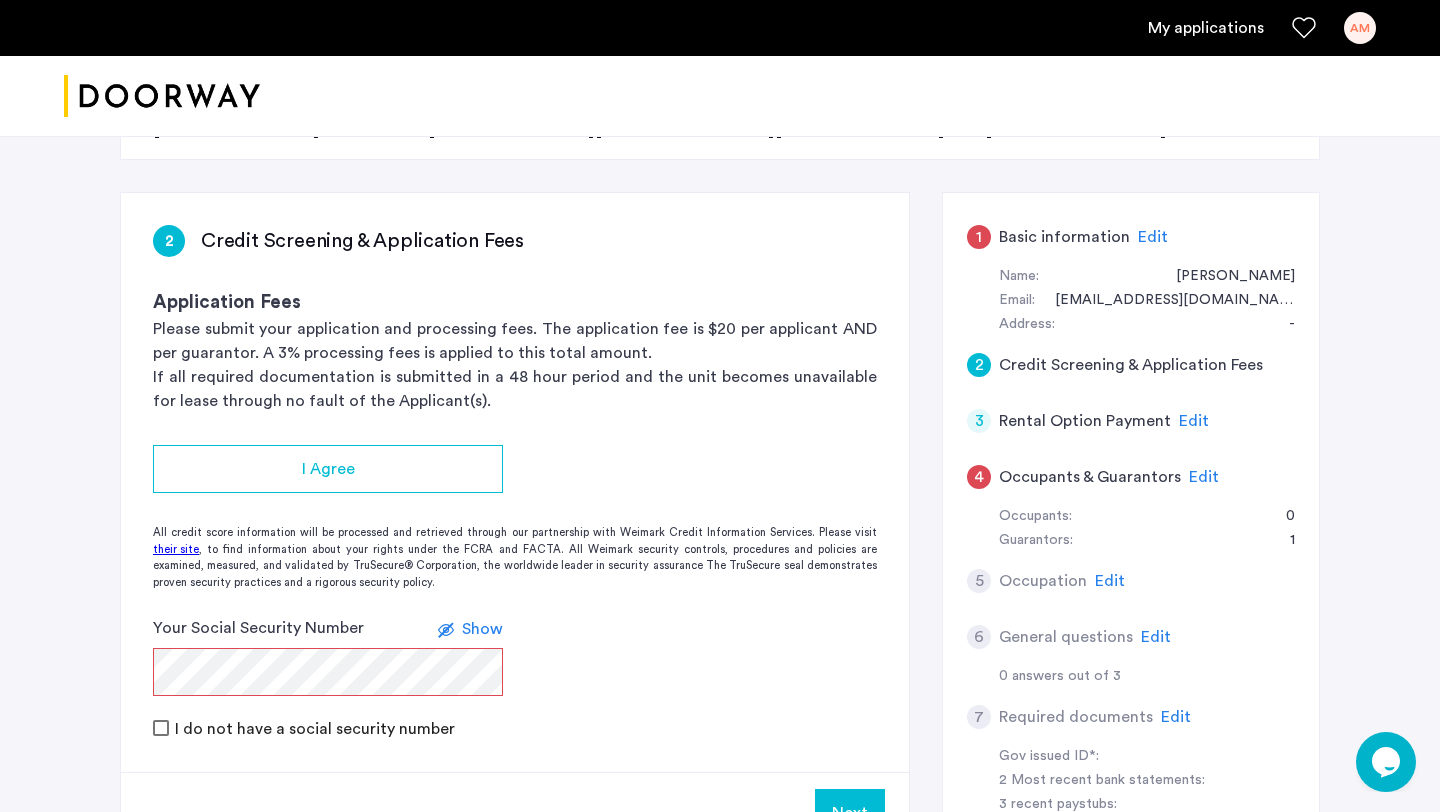 click on "2 Credit Screening & Application Fees Application Fees Please submit your application and processing fees. The application fee is $20 per applicant AND per guarantor. A 3% processing fees is applied to this total amount. If all required documentation is submitted in a 48 hour period and the unit becomes unavailable for lease through no fault of the Applicant(s). I Agree All credit score information will be processed and retrieved through our partnership with Weimark Credit Information Services. Please visit  their site , to find information about your rights under the FCRA and FACTA. All Weimark security controls, procedures and policies are examined, measured, and validated by TruSecure® Corporation, the worldwide leader in security assurance The TruSecure seal demonstrates proven security practices and a rigorous security policy. Your Social Security Number Show I do not have a social security number Next" 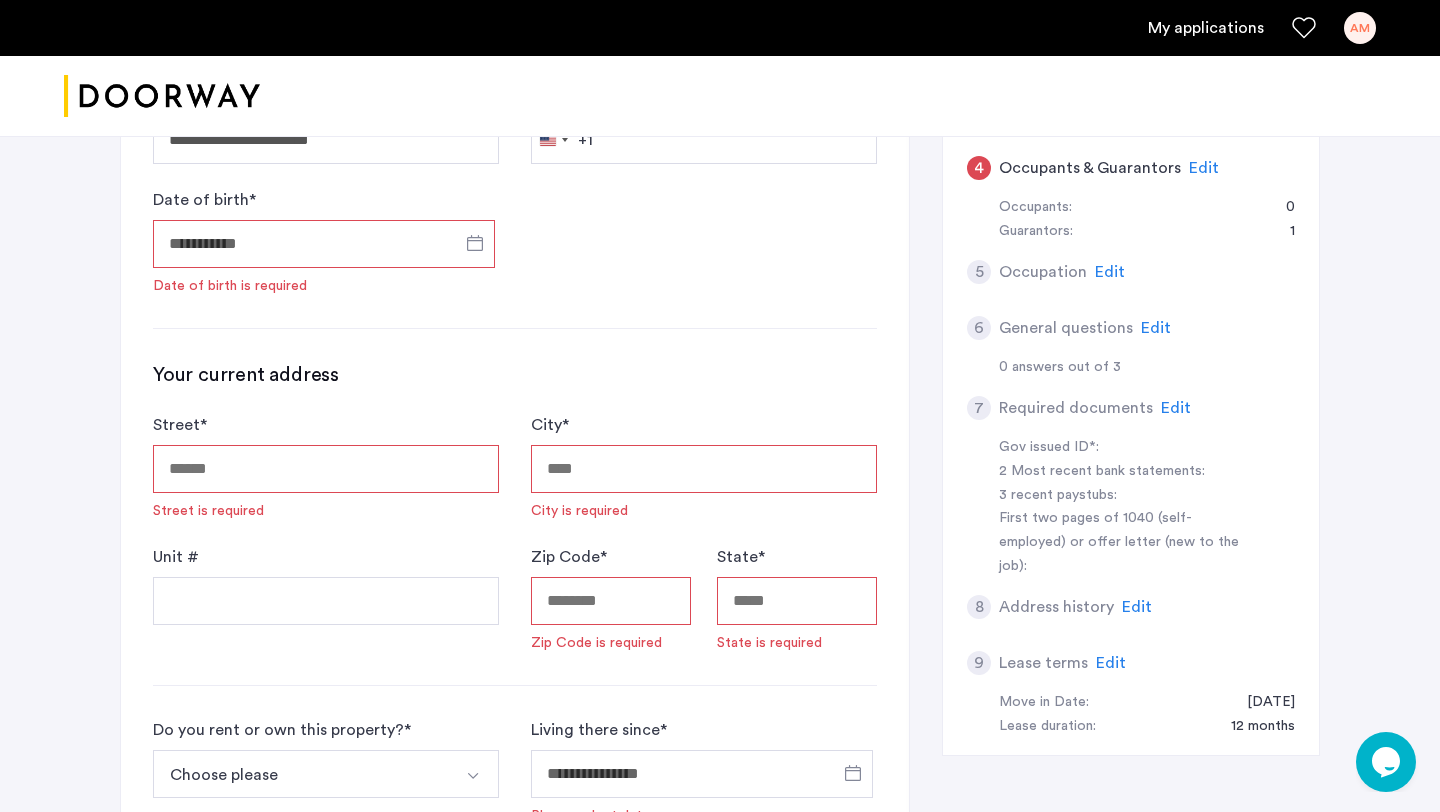 scroll, scrollTop: 602, scrollLeft: 0, axis: vertical 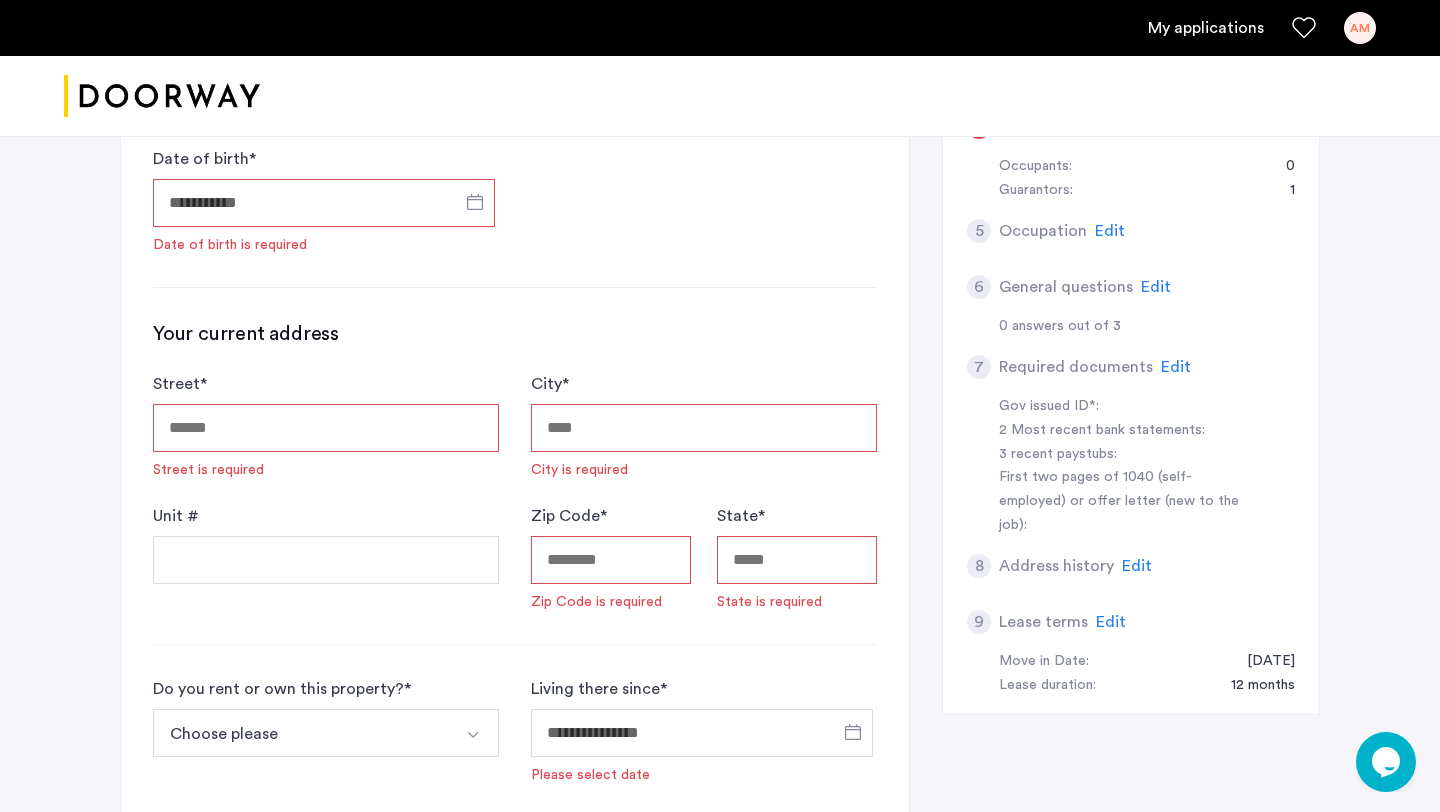 click on "Edit" 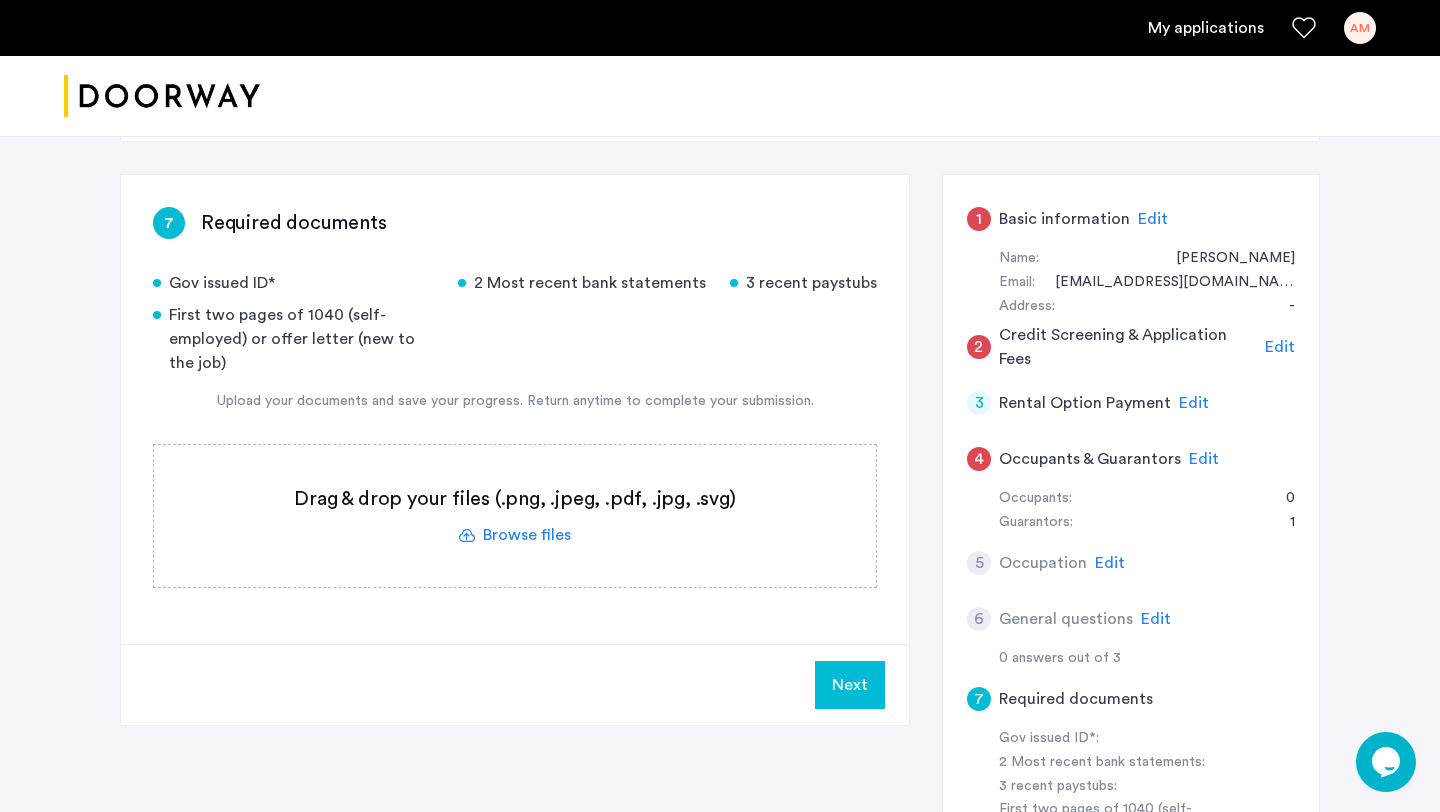scroll, scrollTop: 0, scrollLeft: 0, axis: both 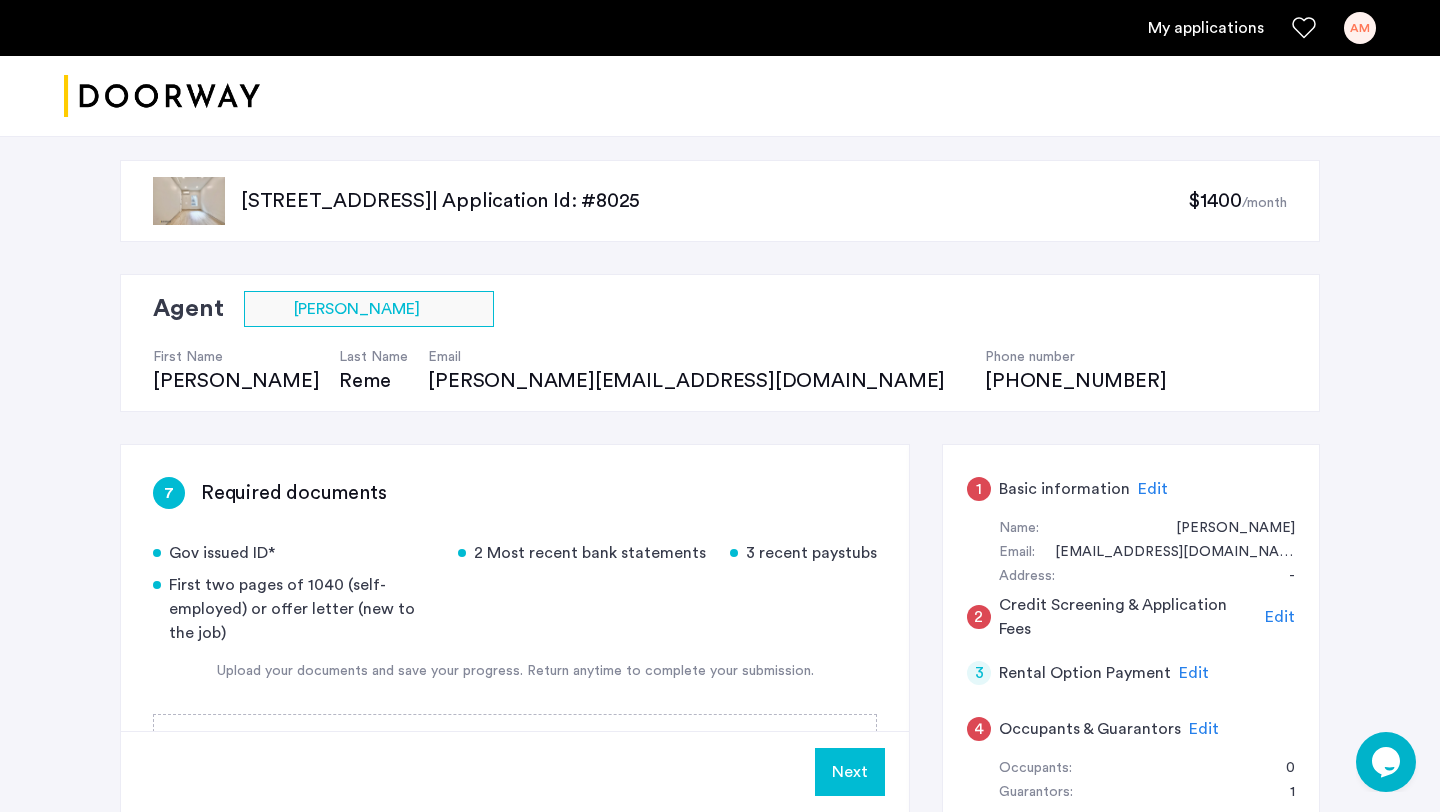 click on "Edit" 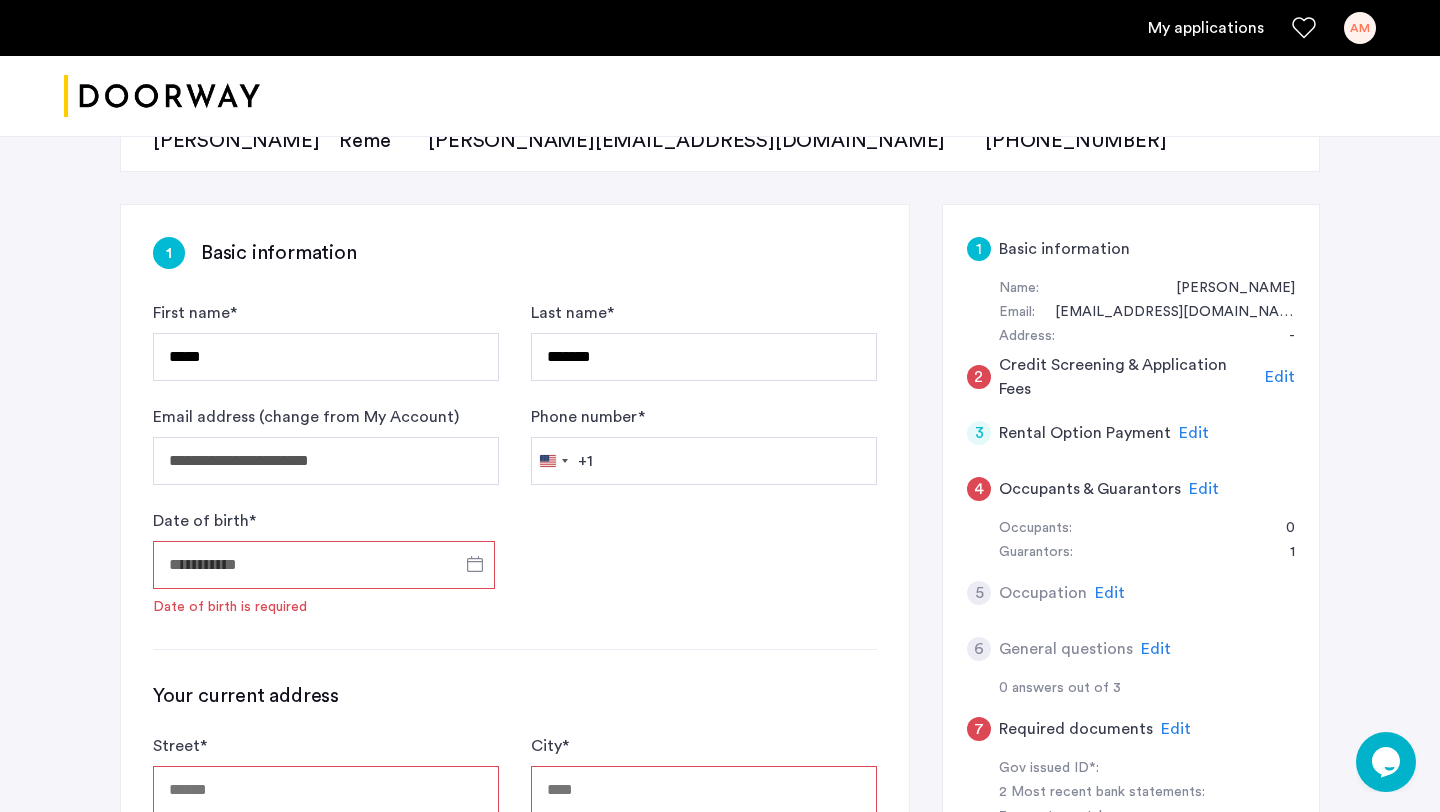 scroll, scrollTop: 249, scrollLeft: 0, axis: vertical 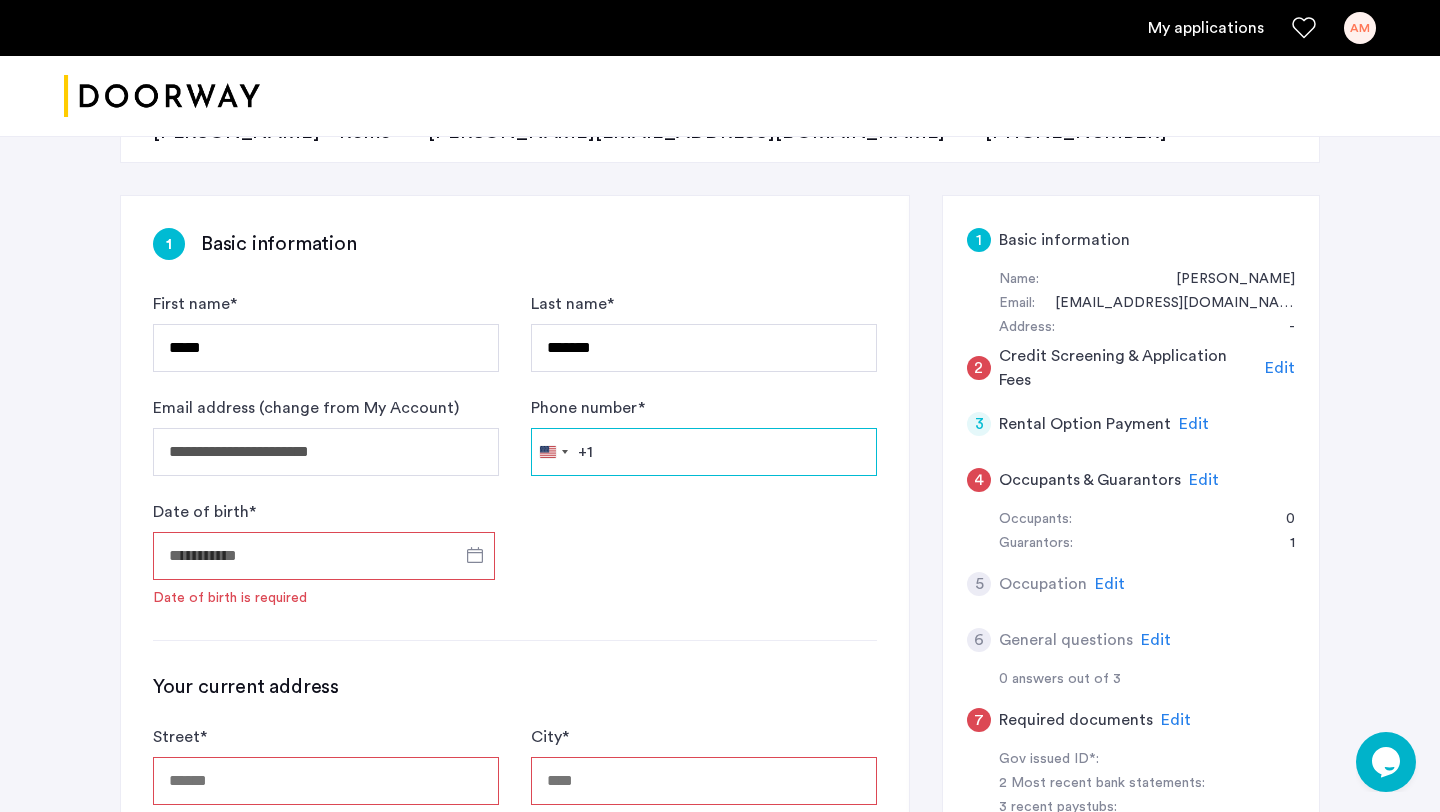 click on "Phone number  *" at bounding box center (704, 452) 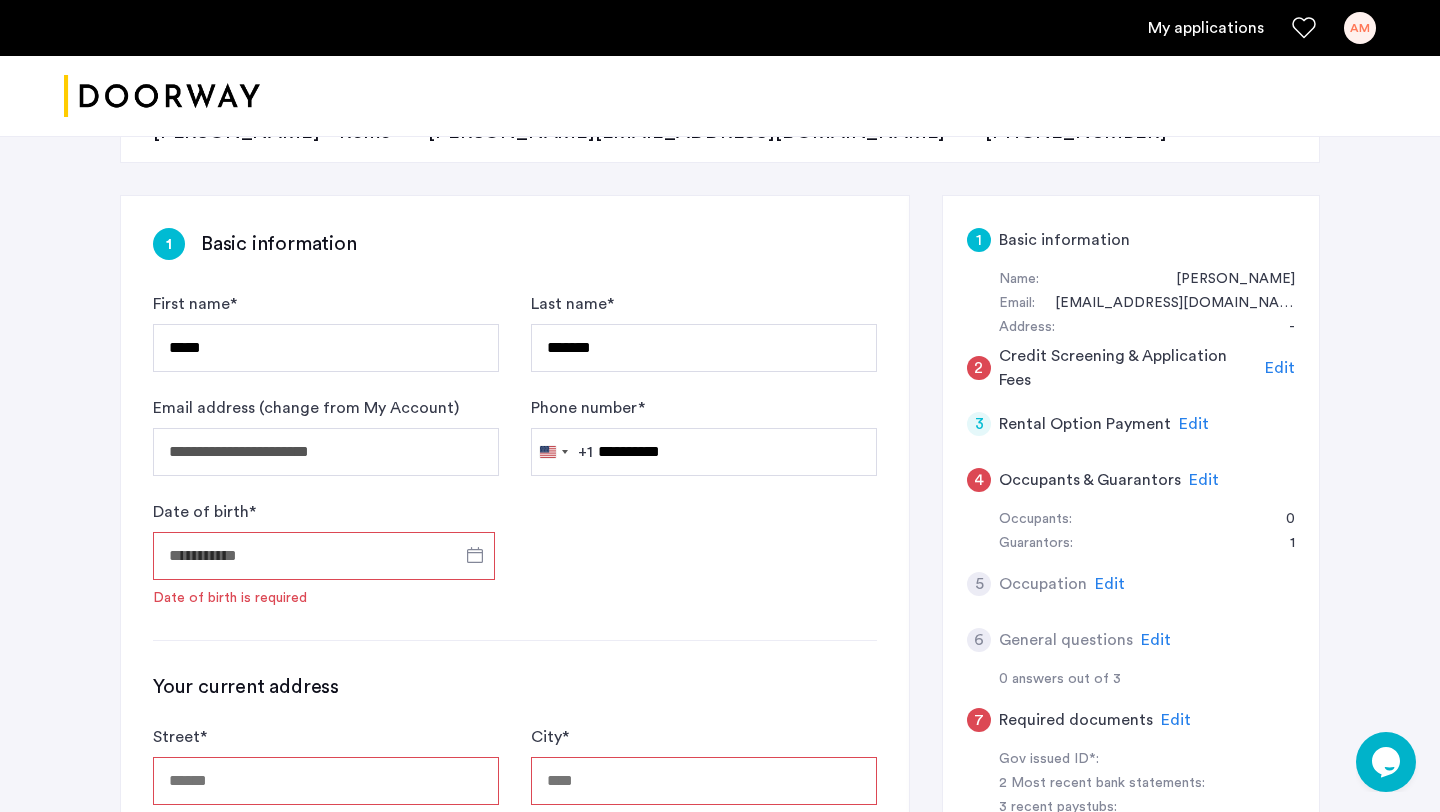 click on "Date of birth  *" at bounding box center [324, 556] 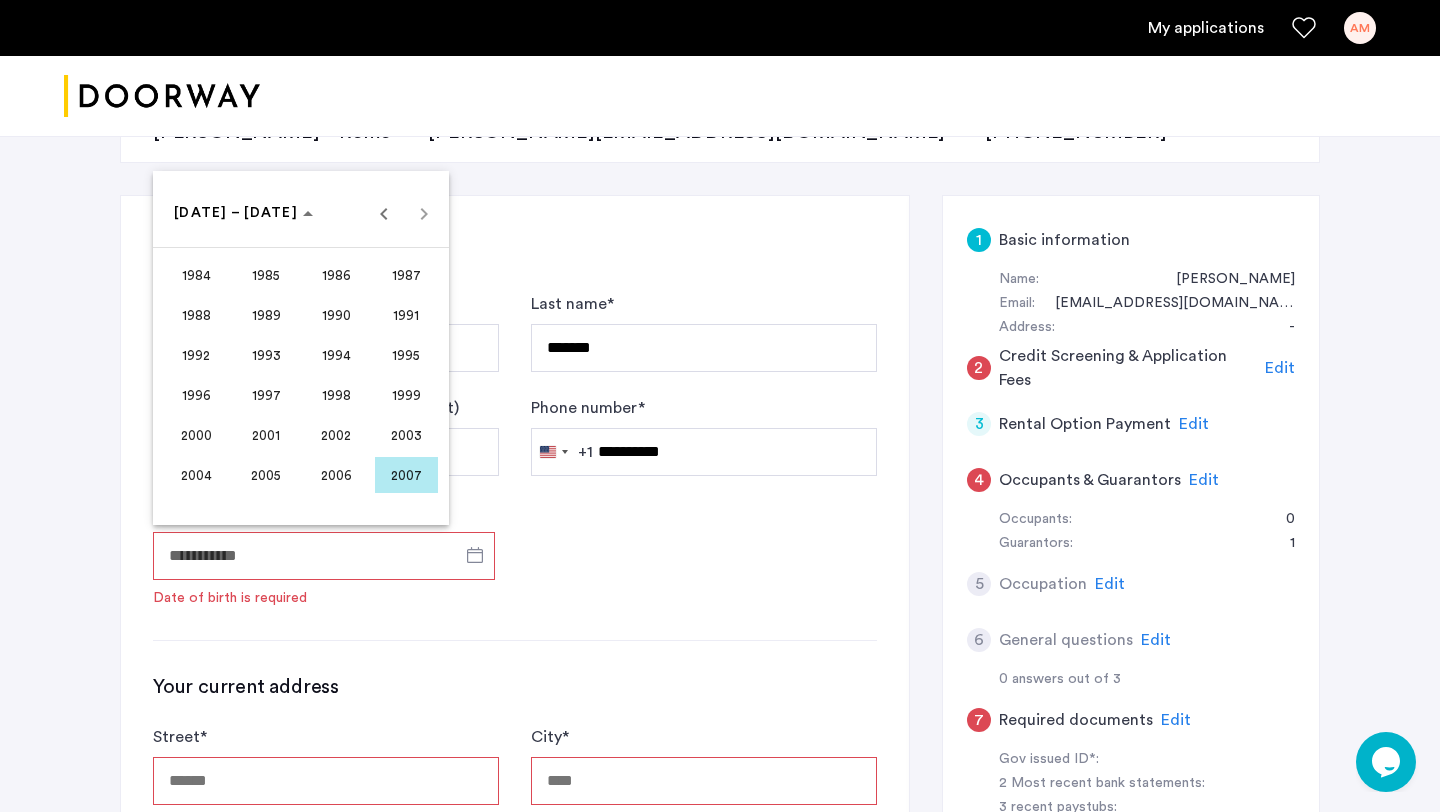 type 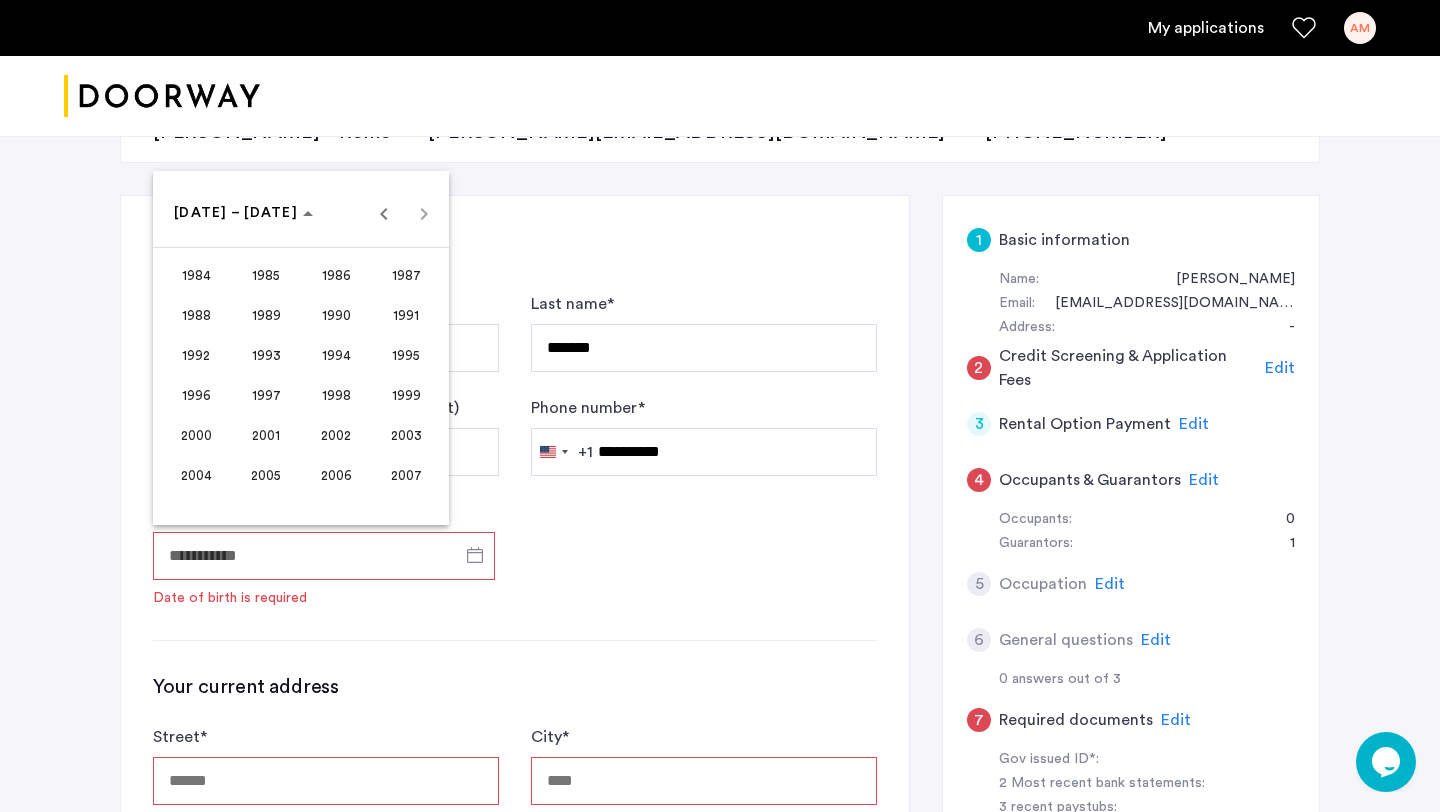 click at bounding box center [720, 406] 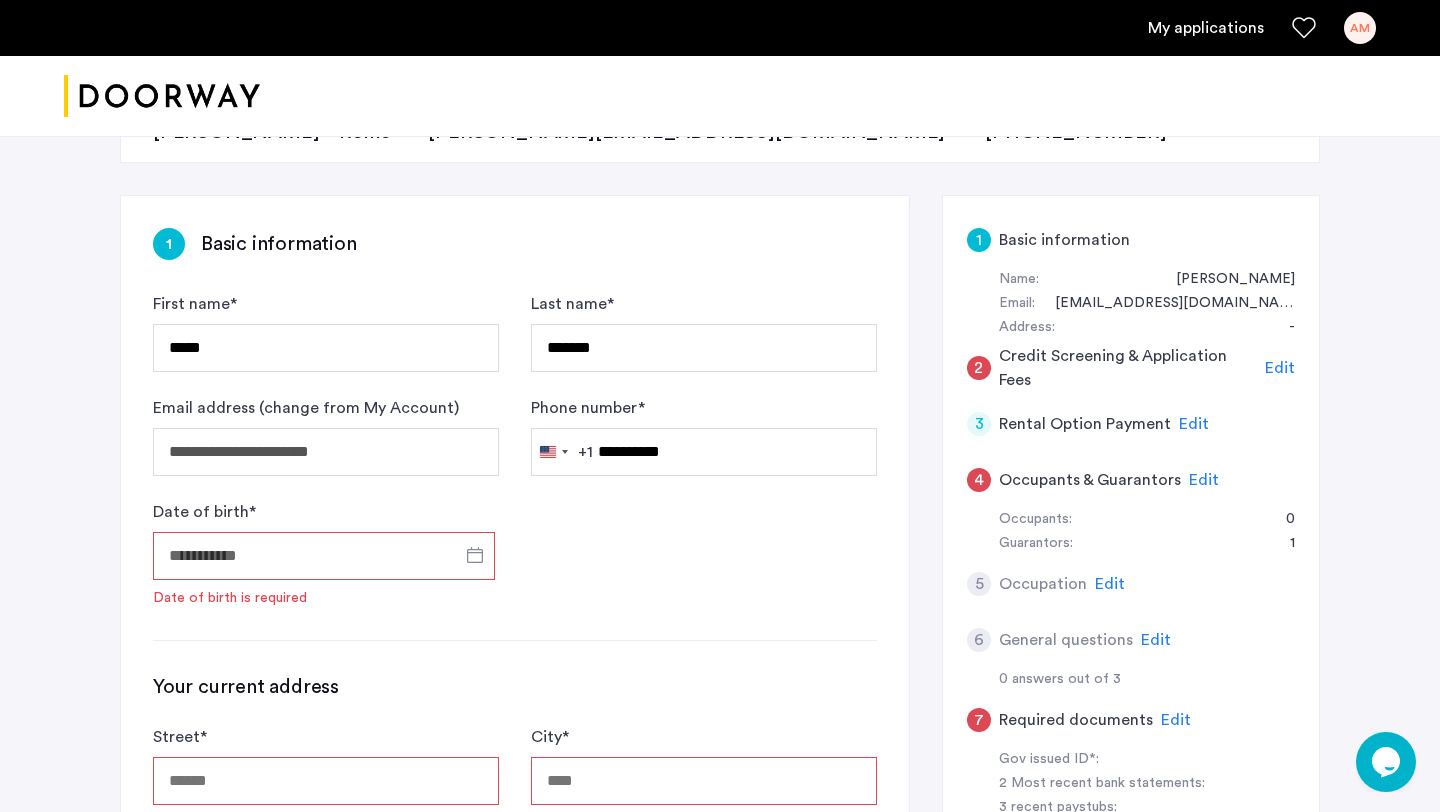 click on "Date of birth  *" at bounding box center (324, 556) 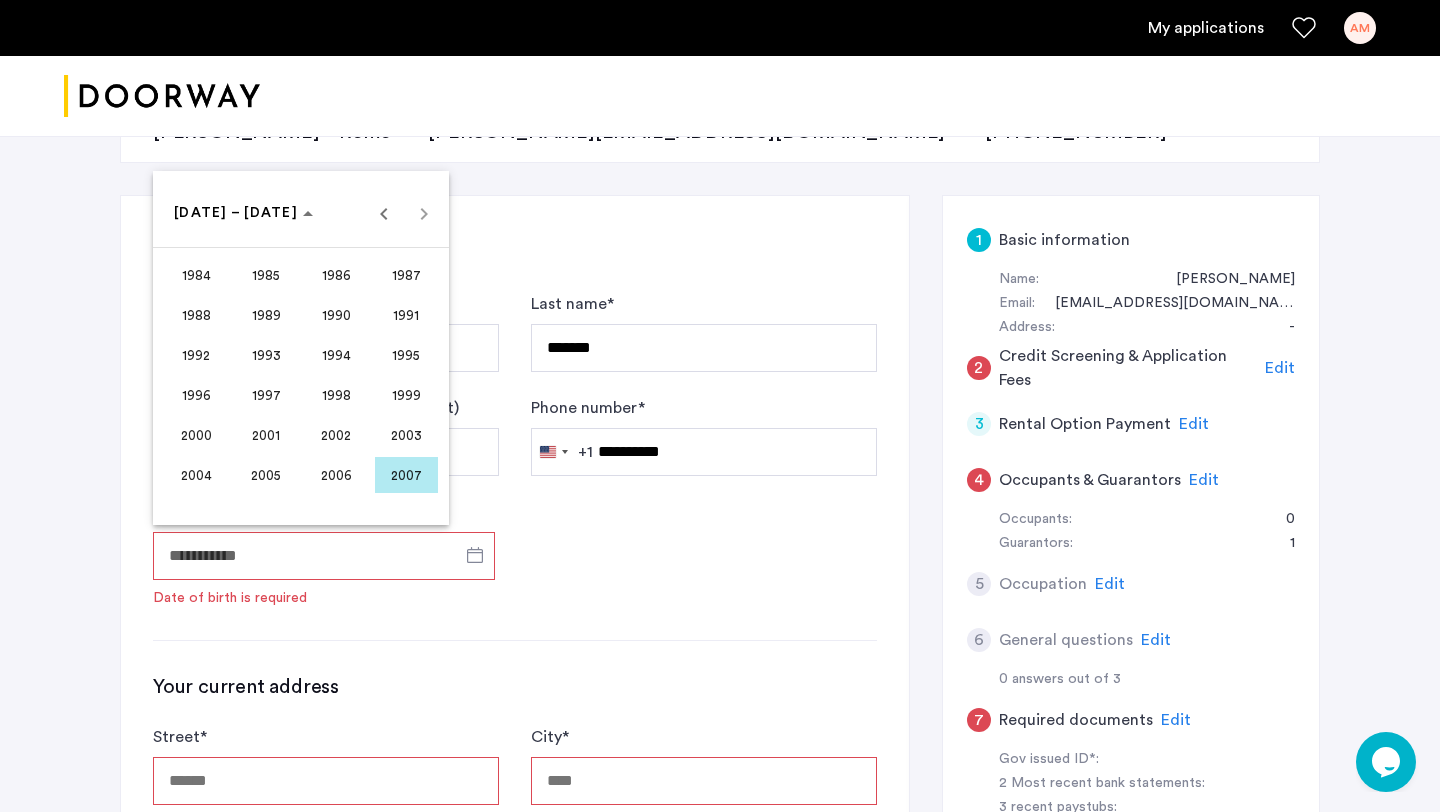 click on "2001" at bounding box center (266, 435) 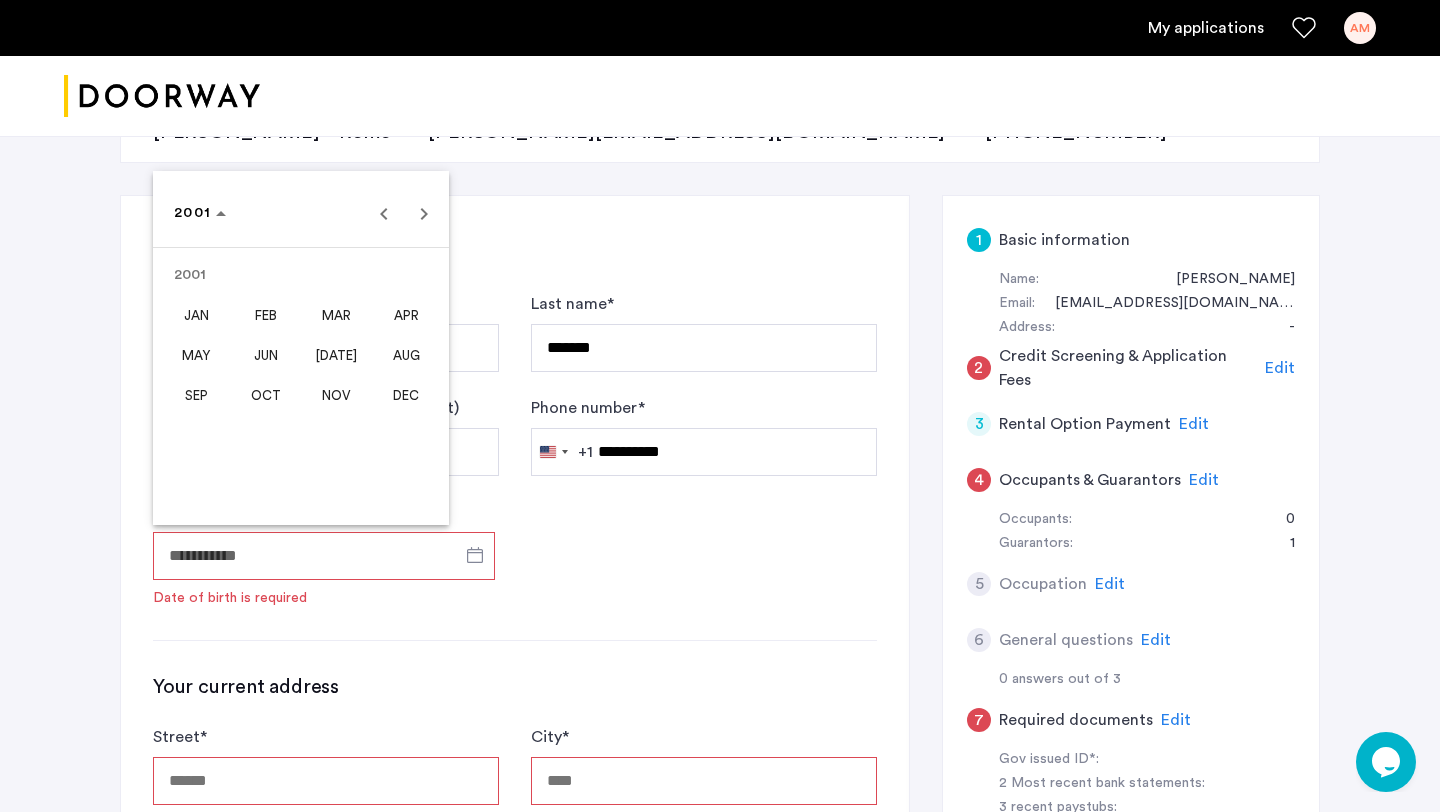 click on "SEP" at bounding box center [196, 395] 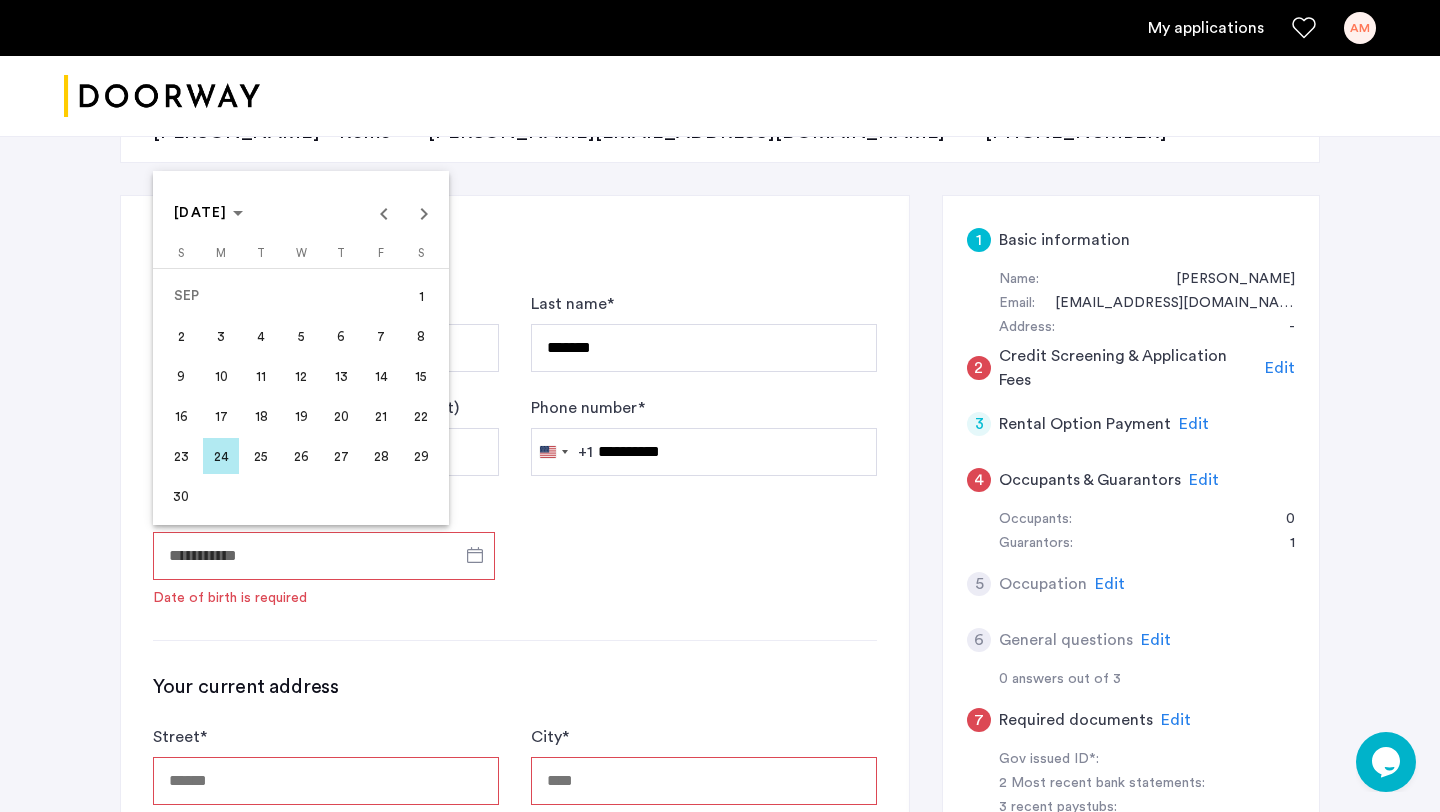 click on "12" at bounding box center [301, 376] 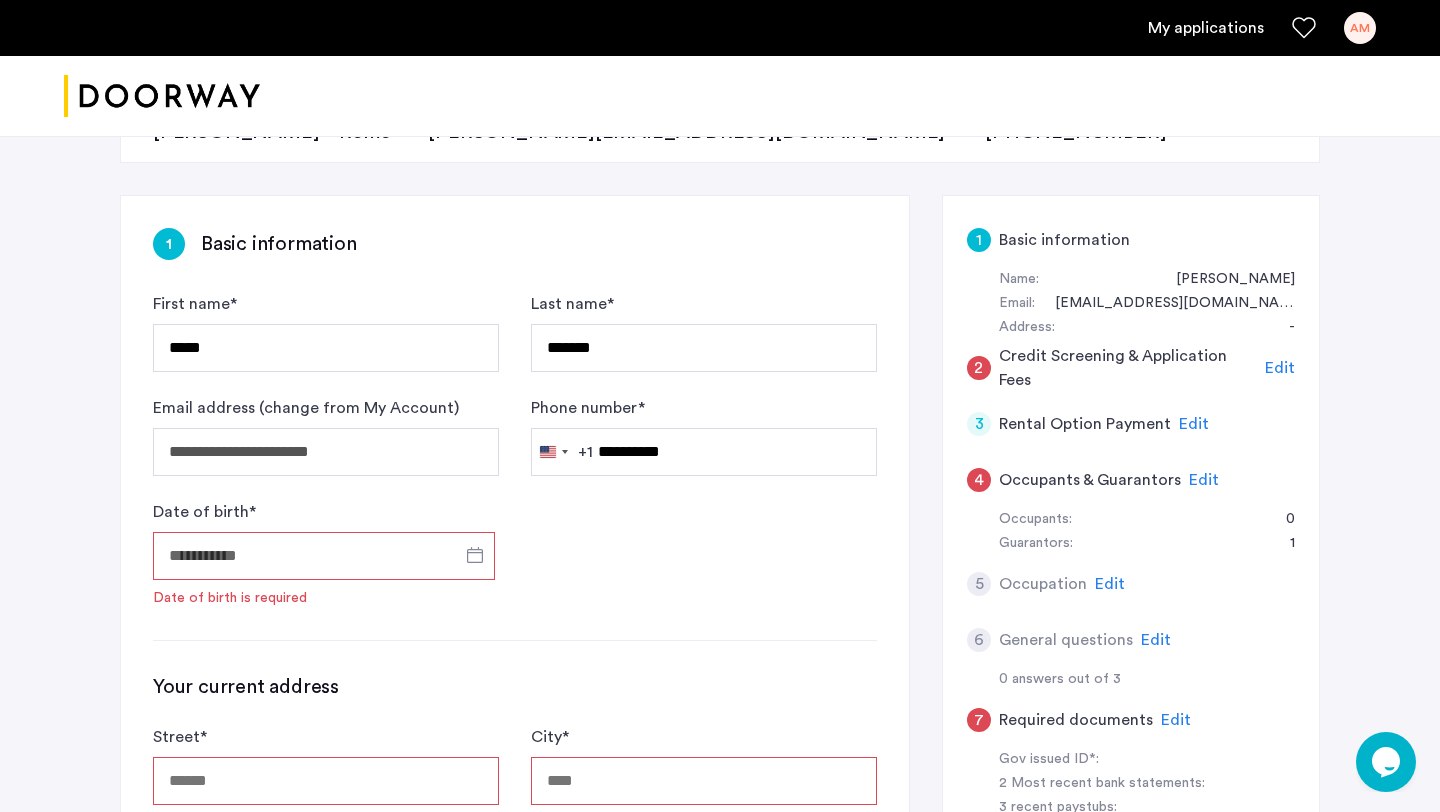type on "**********" 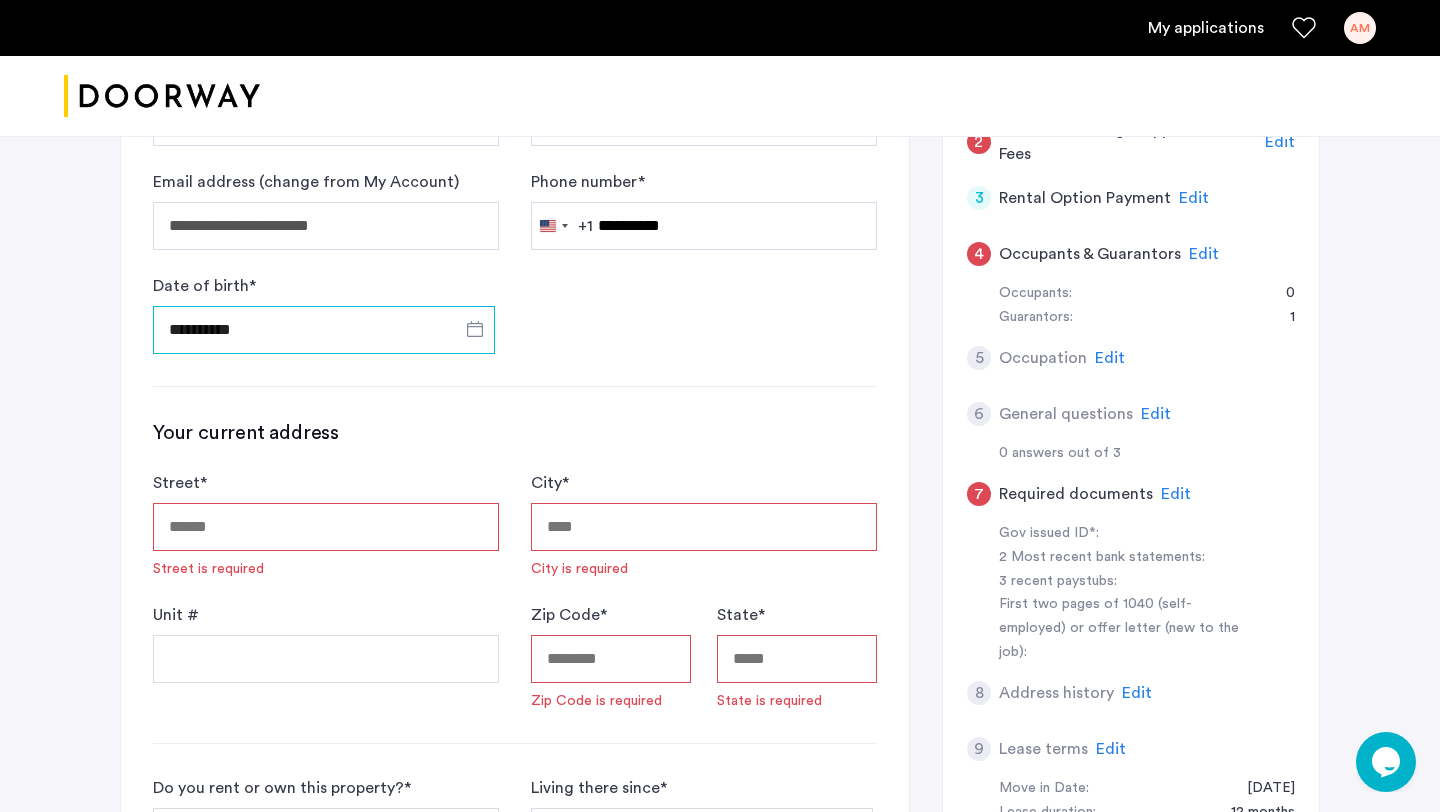 scroll, scrollTop: 491, scrollLeft: 0, axis: vertical 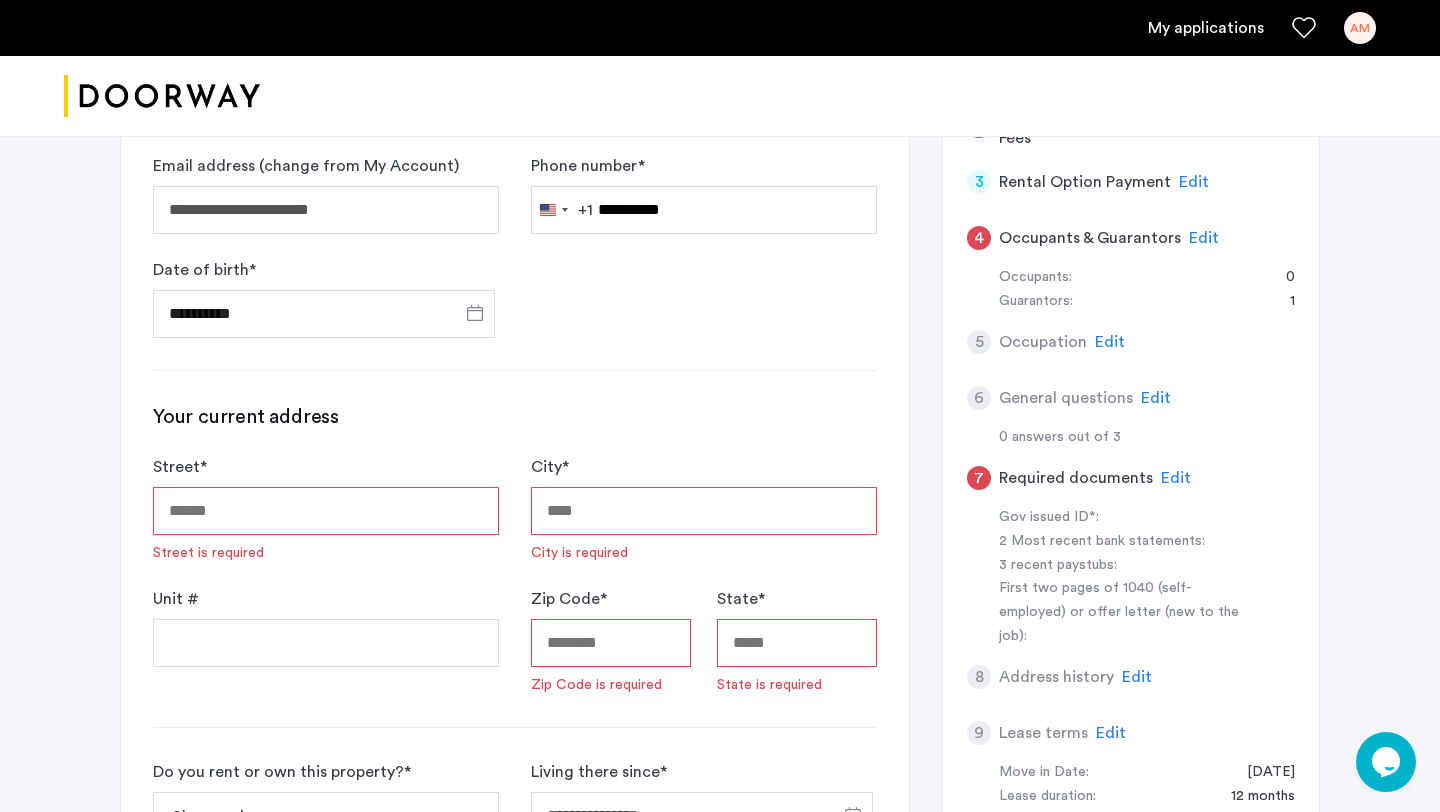 click on "Street  *" at bounding box center (326, 511) 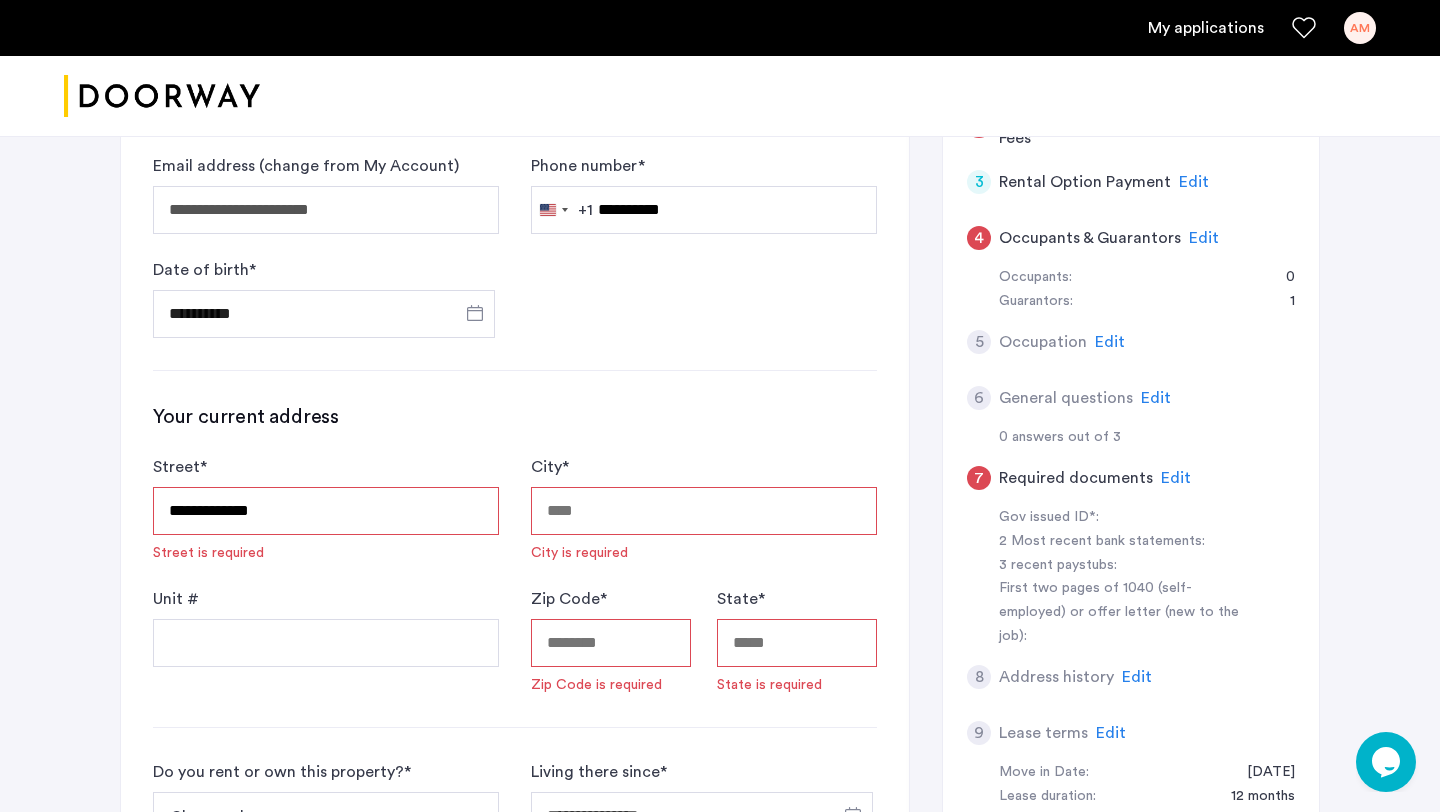 type on "********" 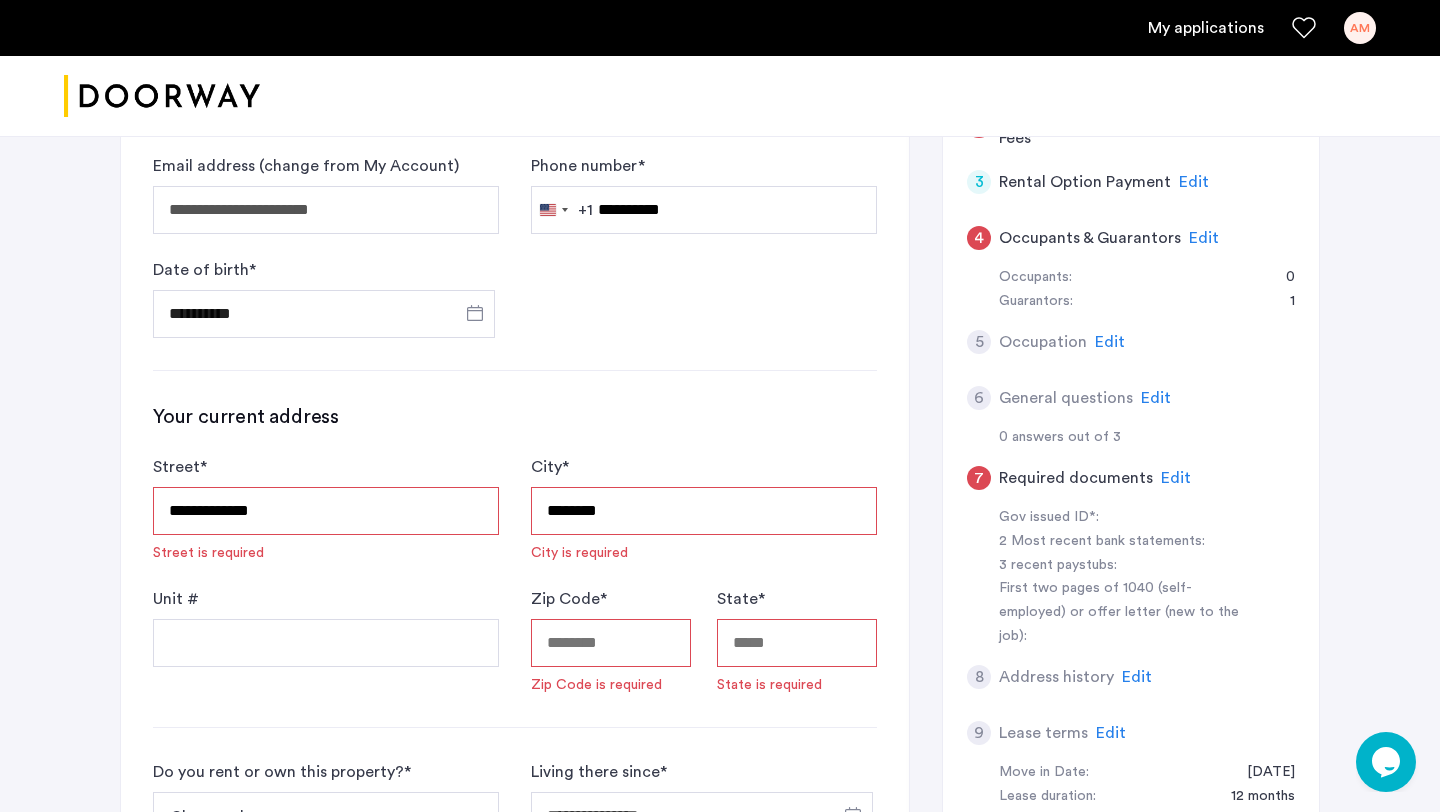 type on "*****" 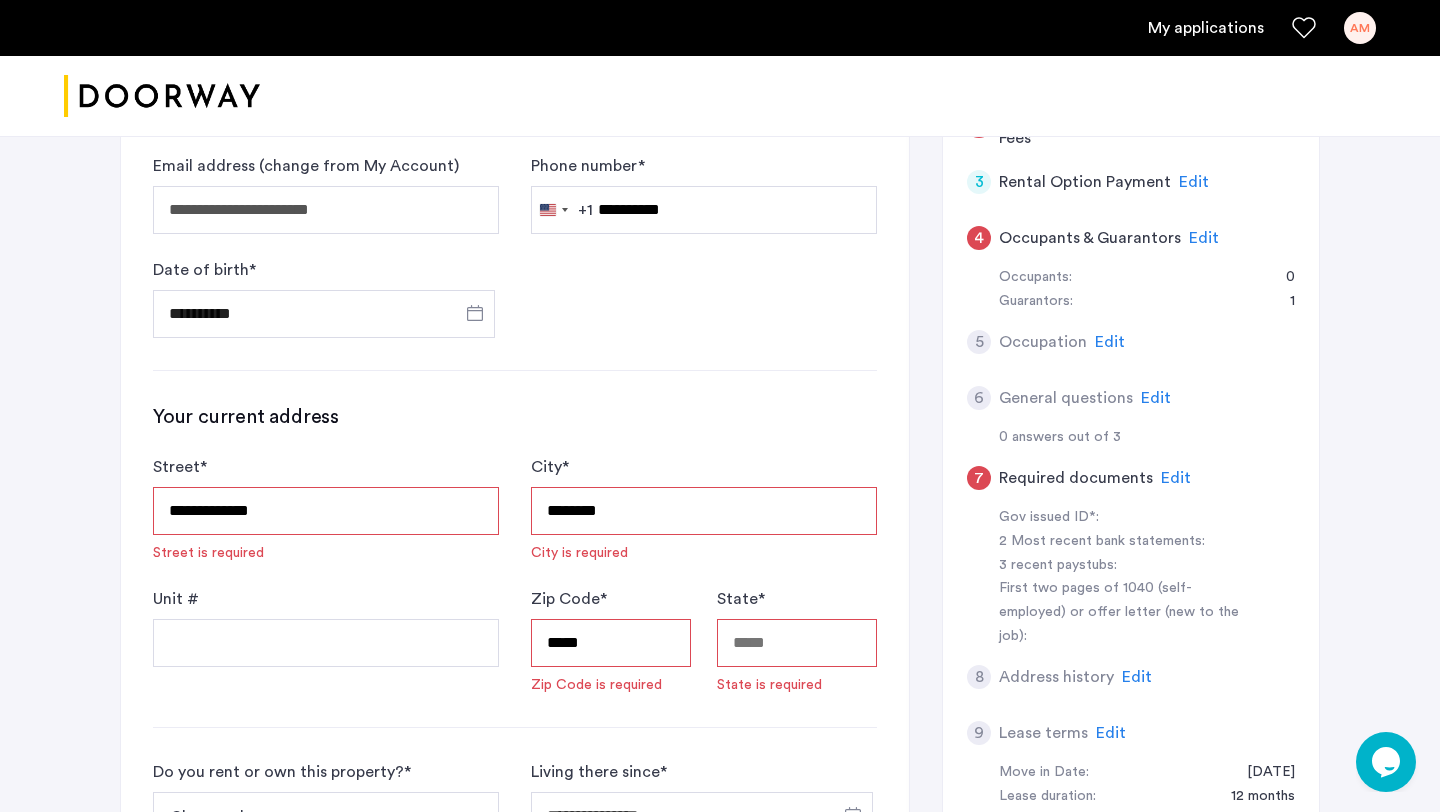type on "**" 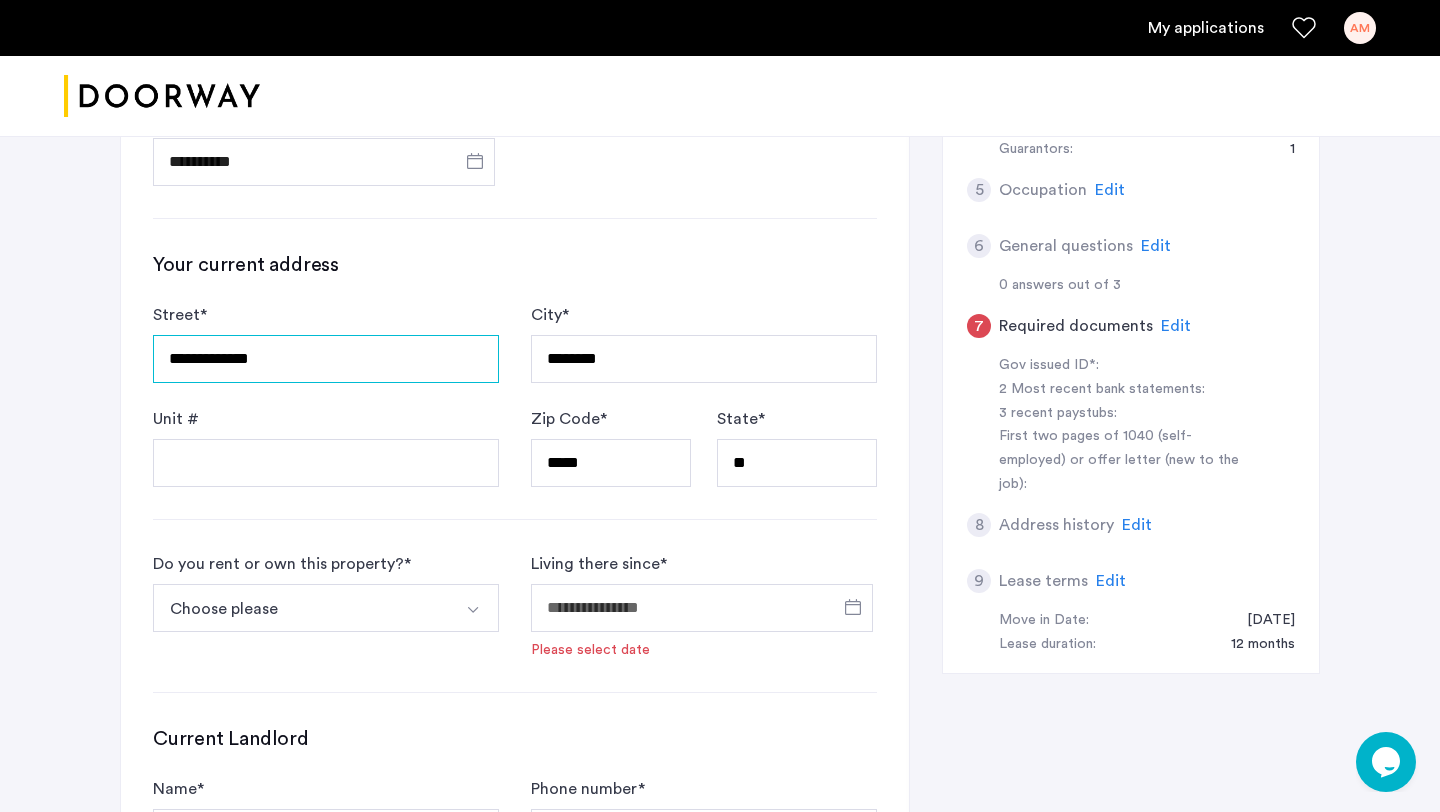 scroll, scrollTop: 654, scrollLeft: 0, axis: vertical 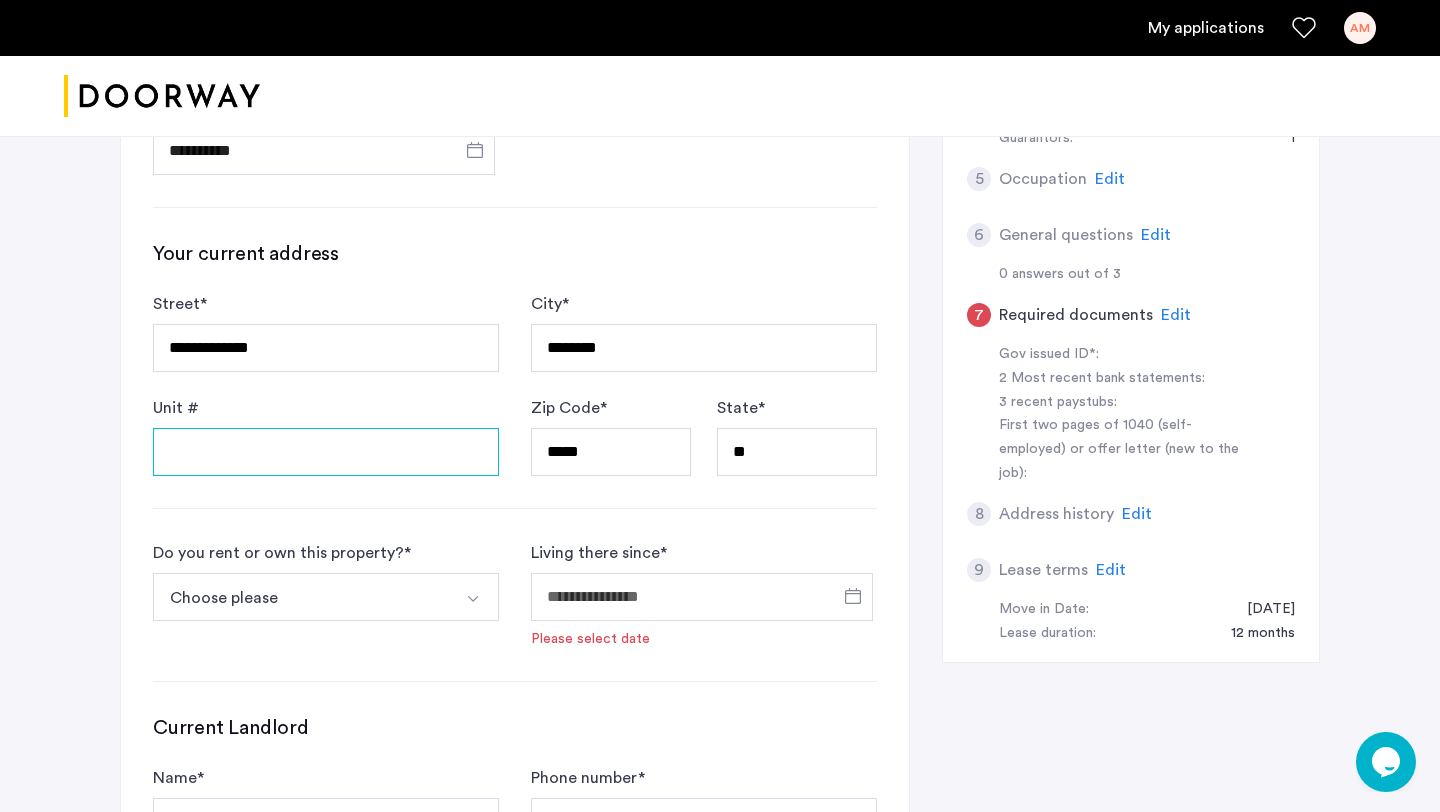 click on "Unit #" at bounding box center (326, 452) 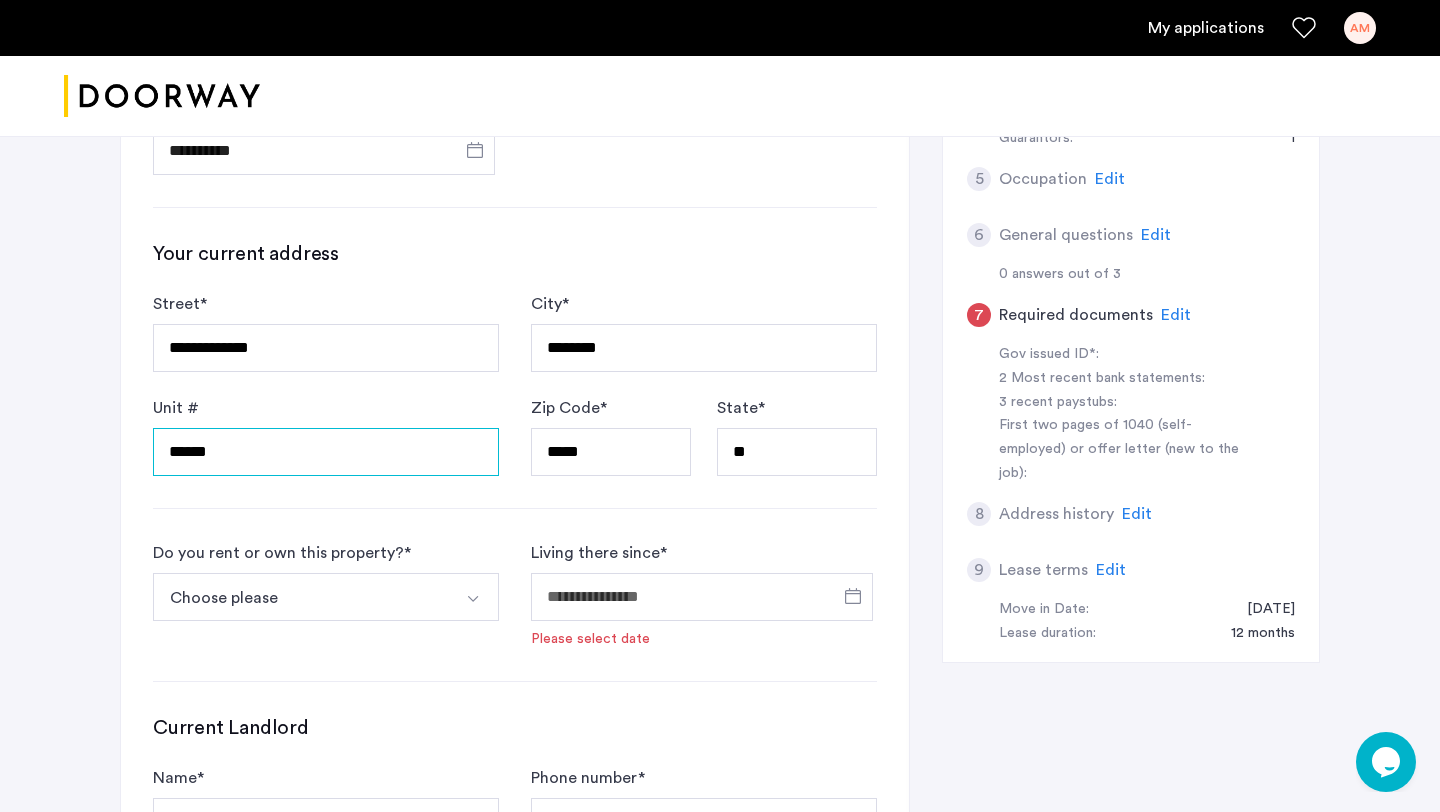 type on "******" 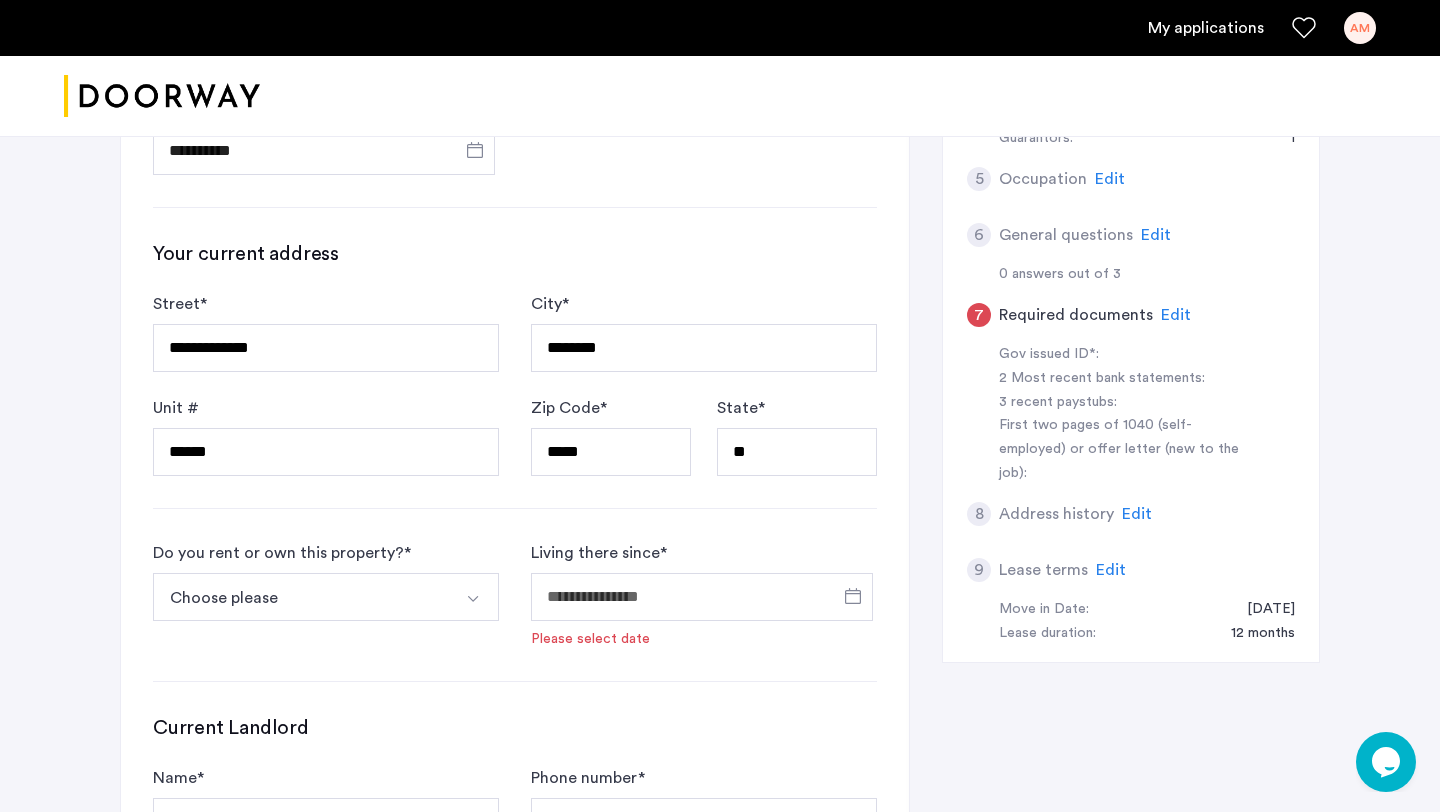 click on "Choose please" at bounding box center [302, 597] 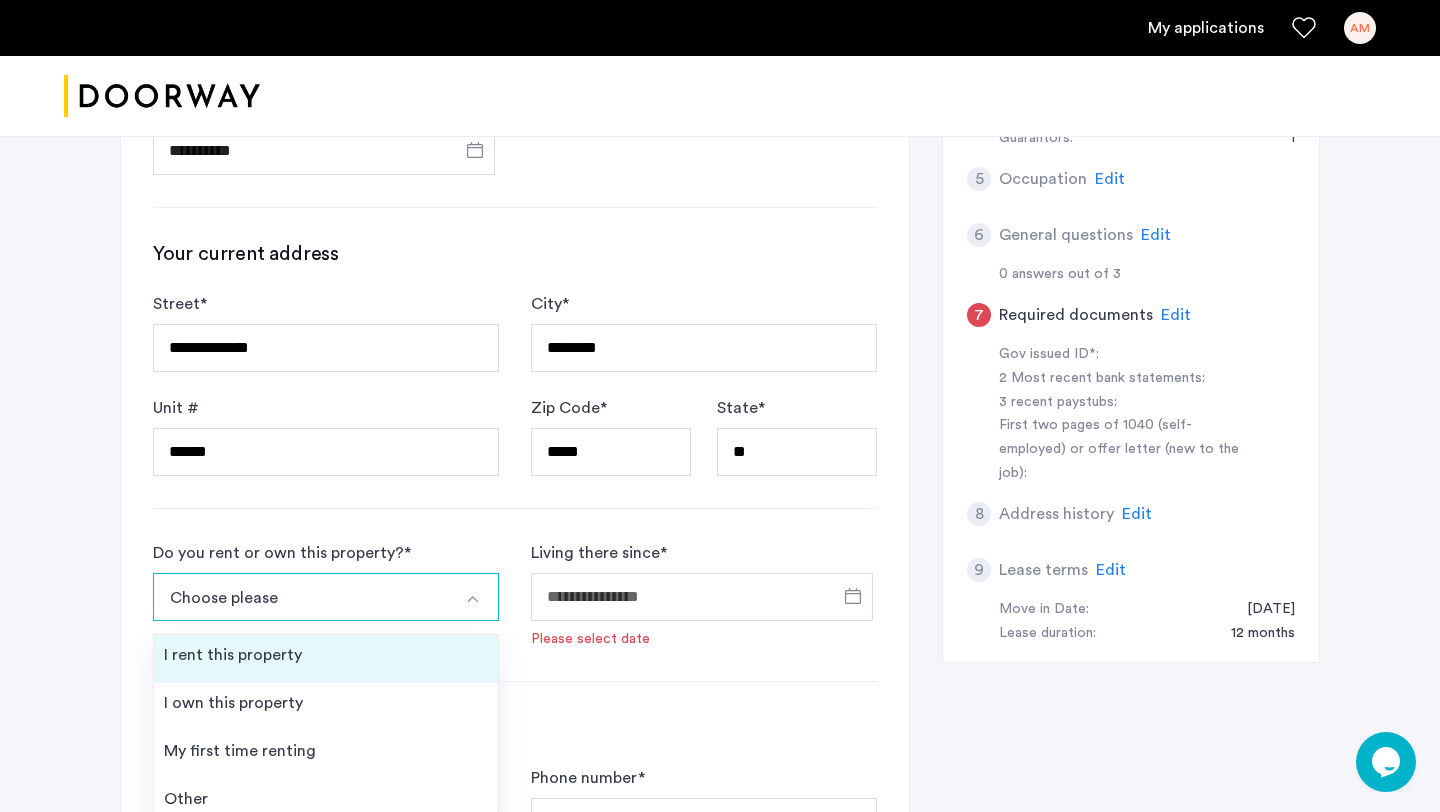 click on "I rent this property" at bounding box center (326, 659) 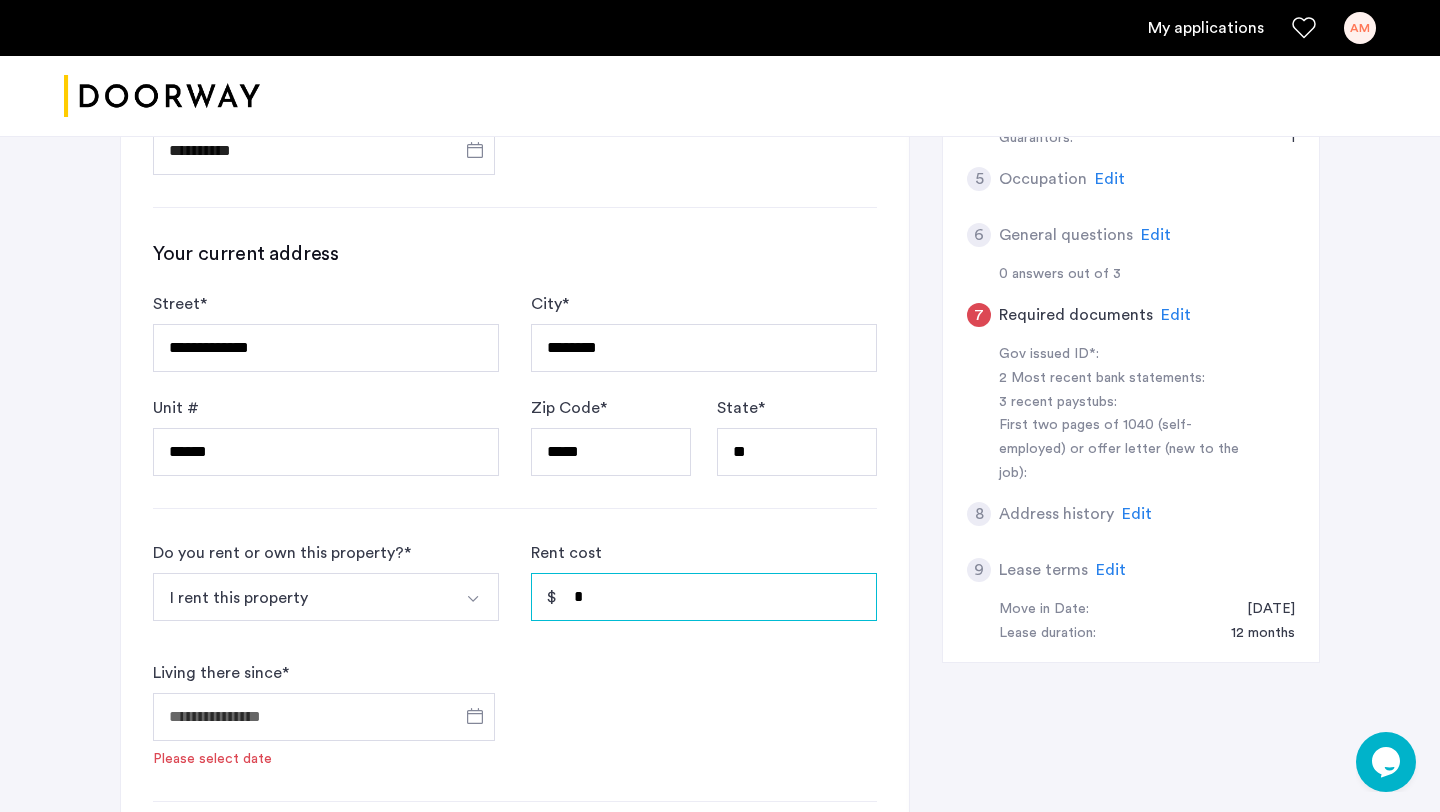 click on "*" at bounding box center [704, 597] 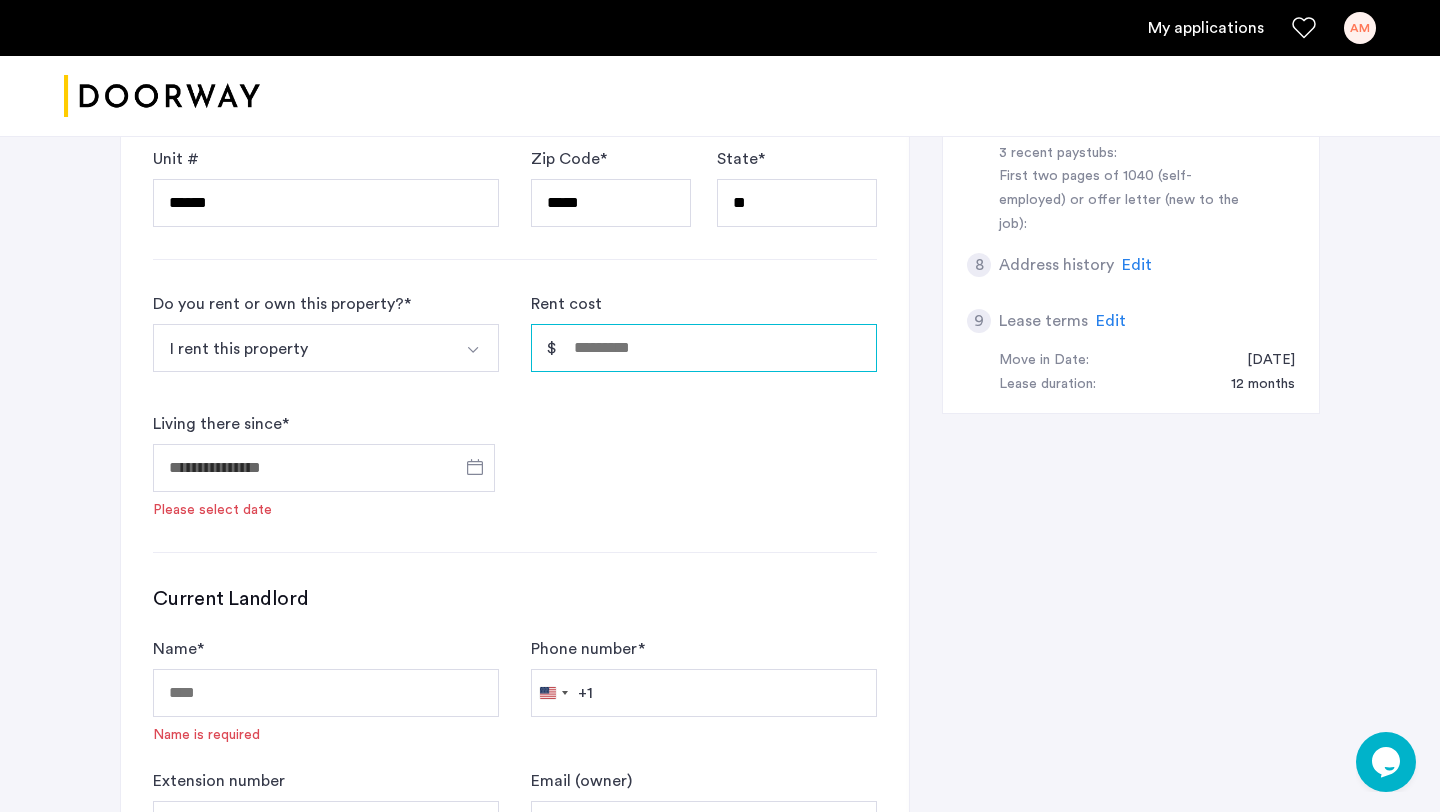 scroll, scrollTop: 907, scrollLeft: 0, axis: vertical 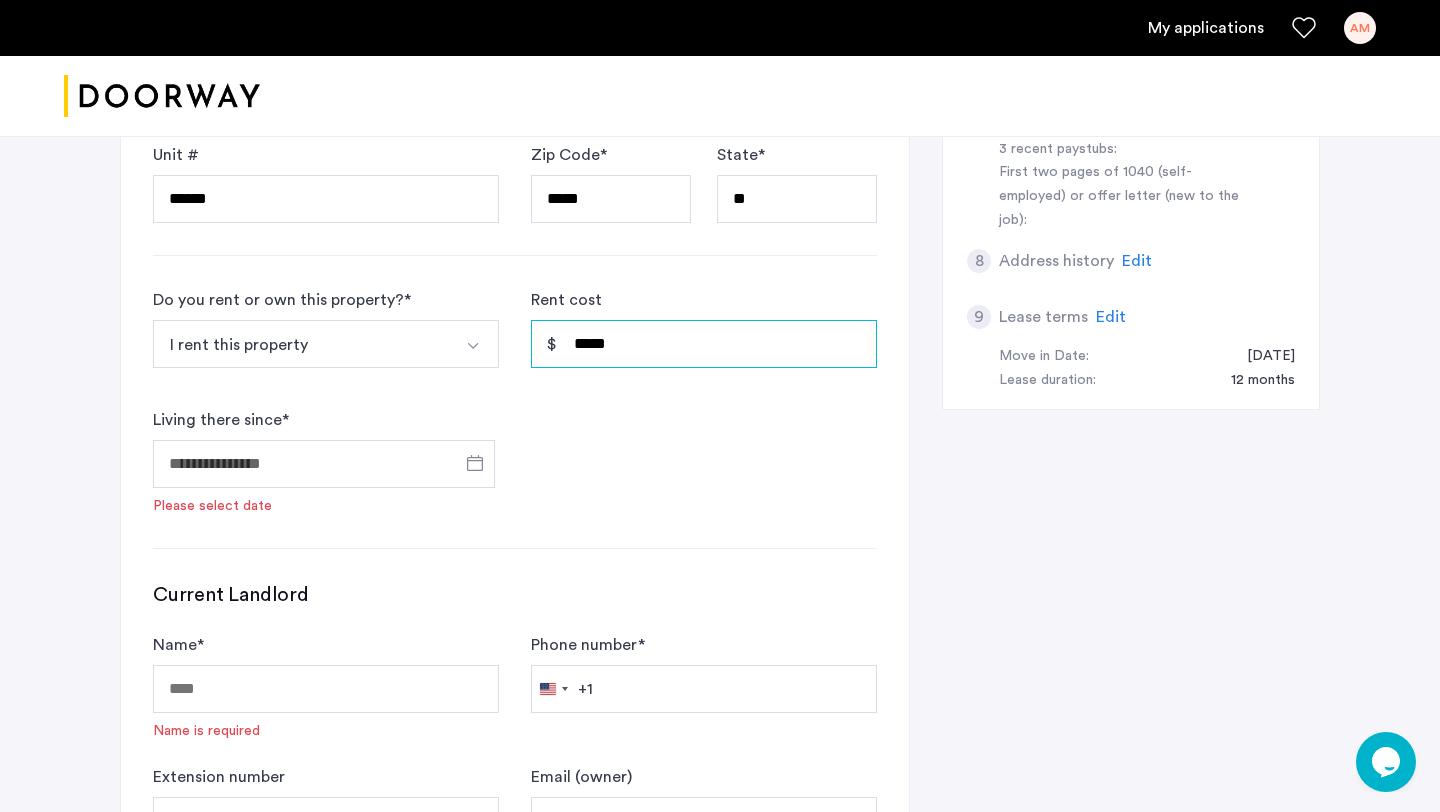 type on "*****" 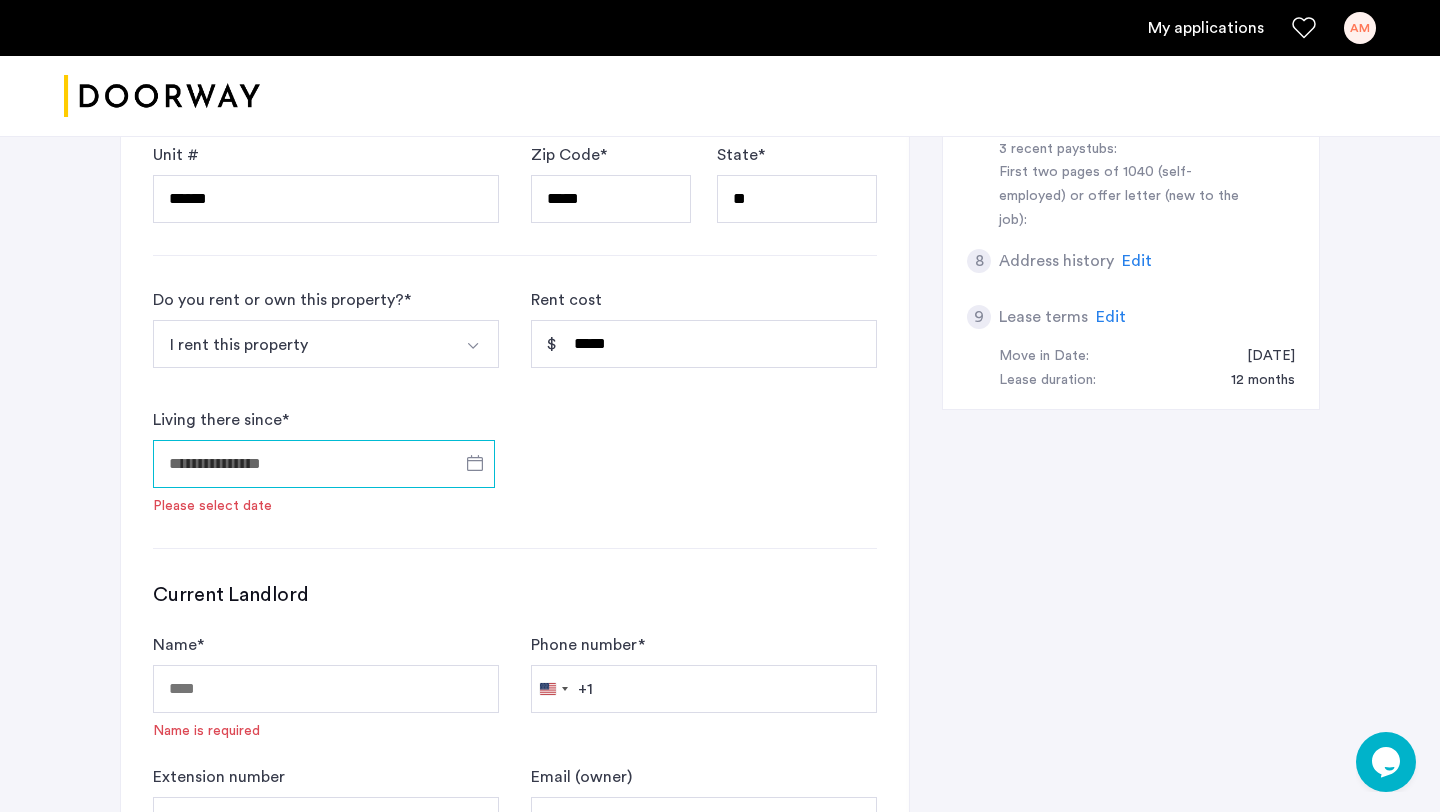 click on "Living there since  *" at bounding box center (324, 464) 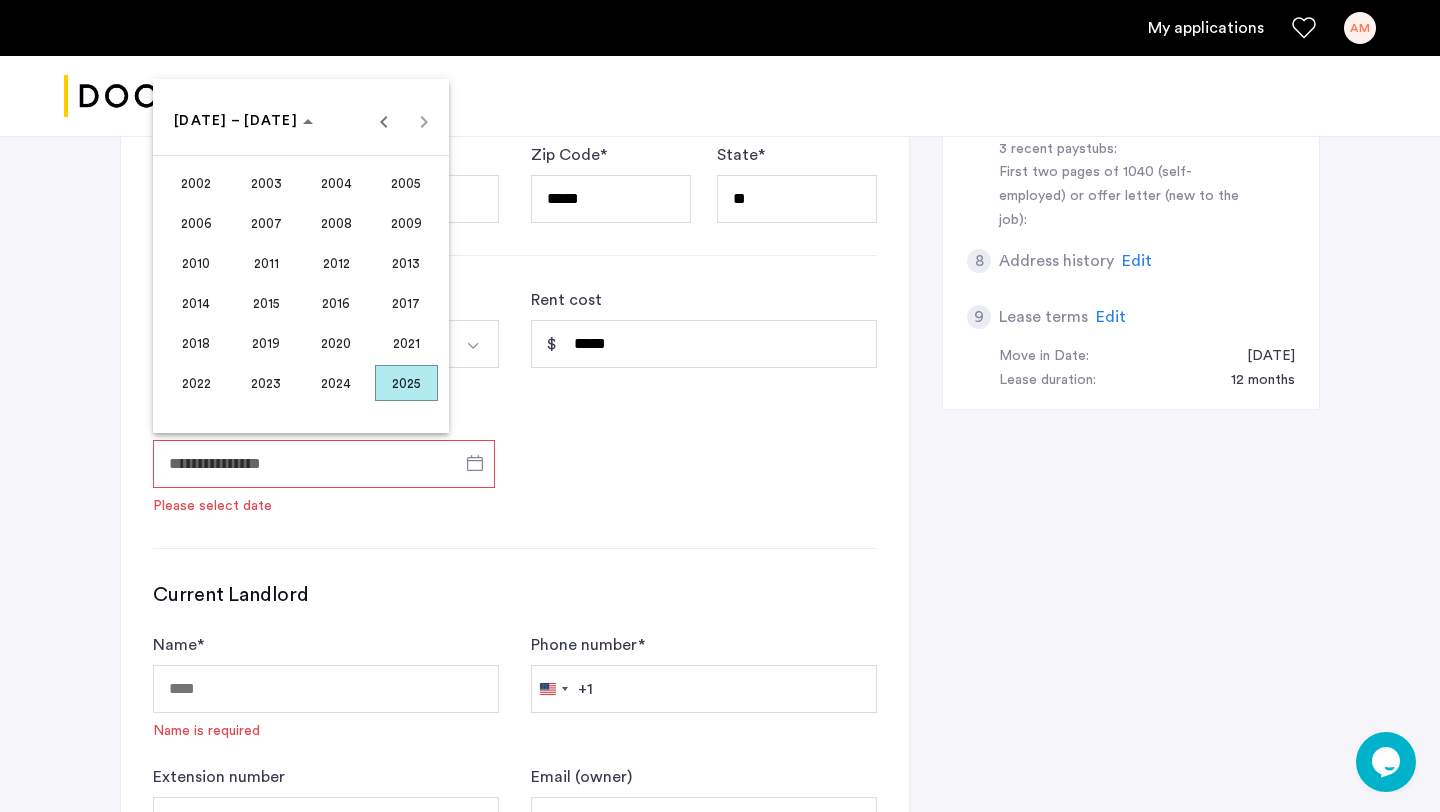 click on "2025" at bounding box center (406, 383) 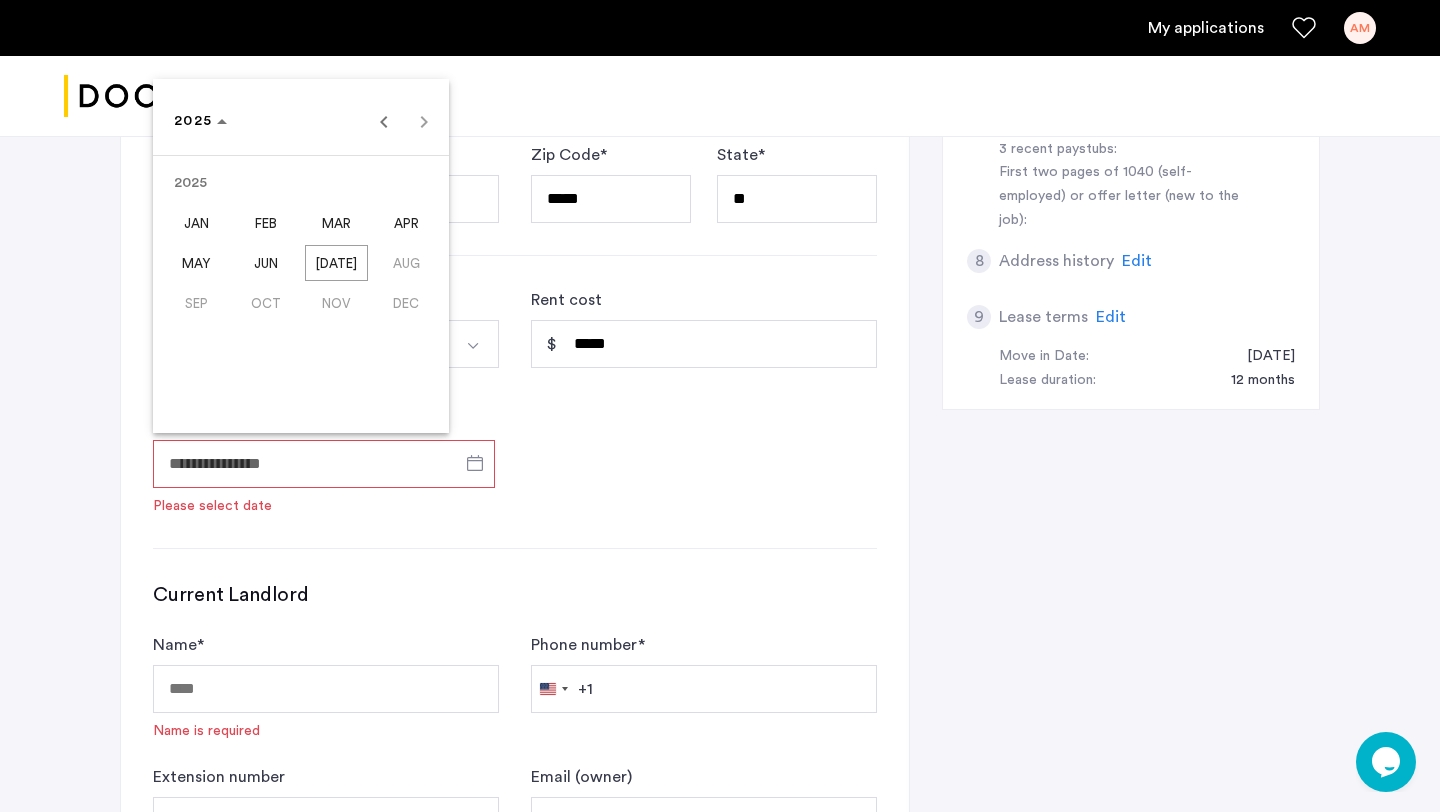 click on "JAN" at bounding box center [196, 223] 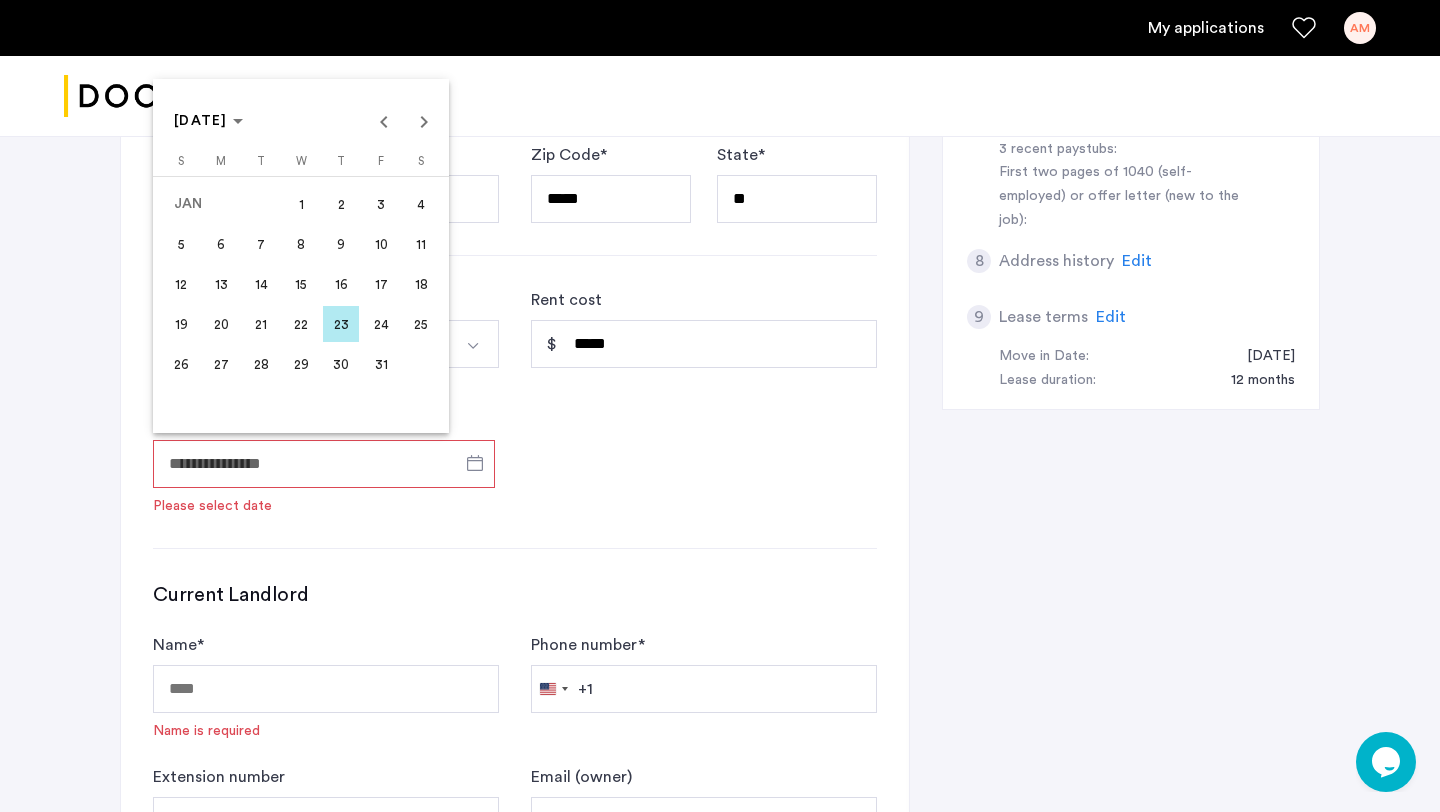 click on "31" at bounding box center [381, 364] 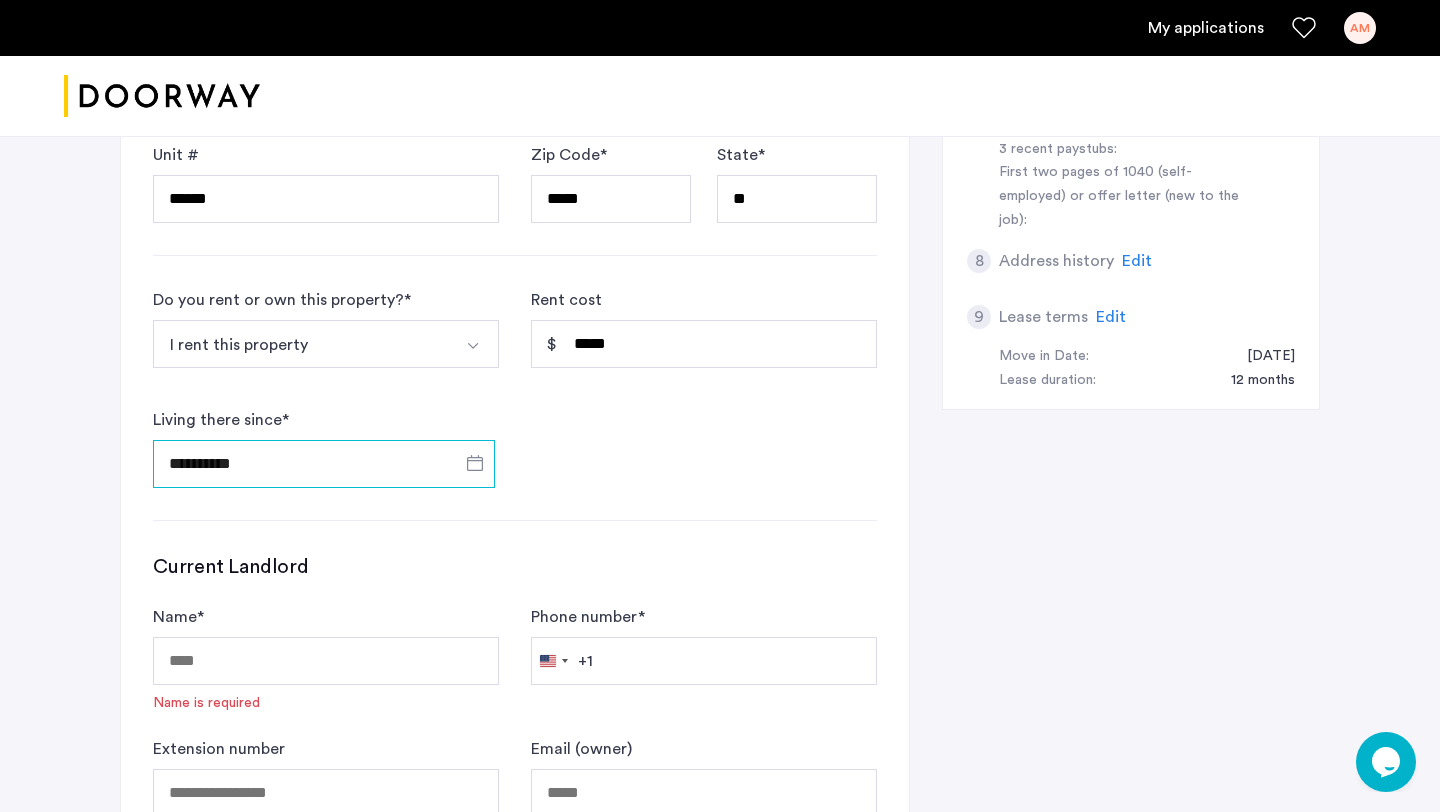 scroll, scrollTop: 981, scrollLeft: 0, axis: vertical 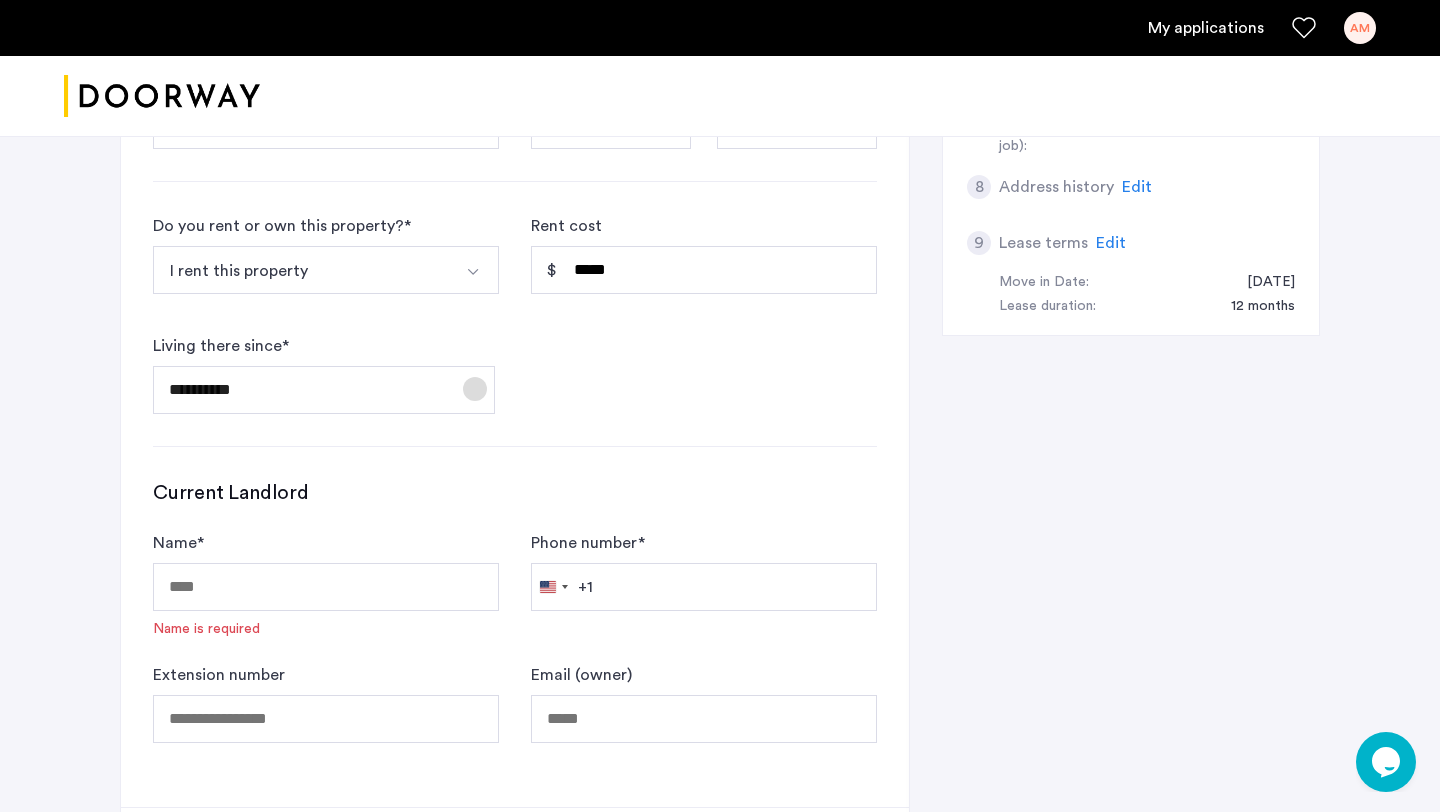 click 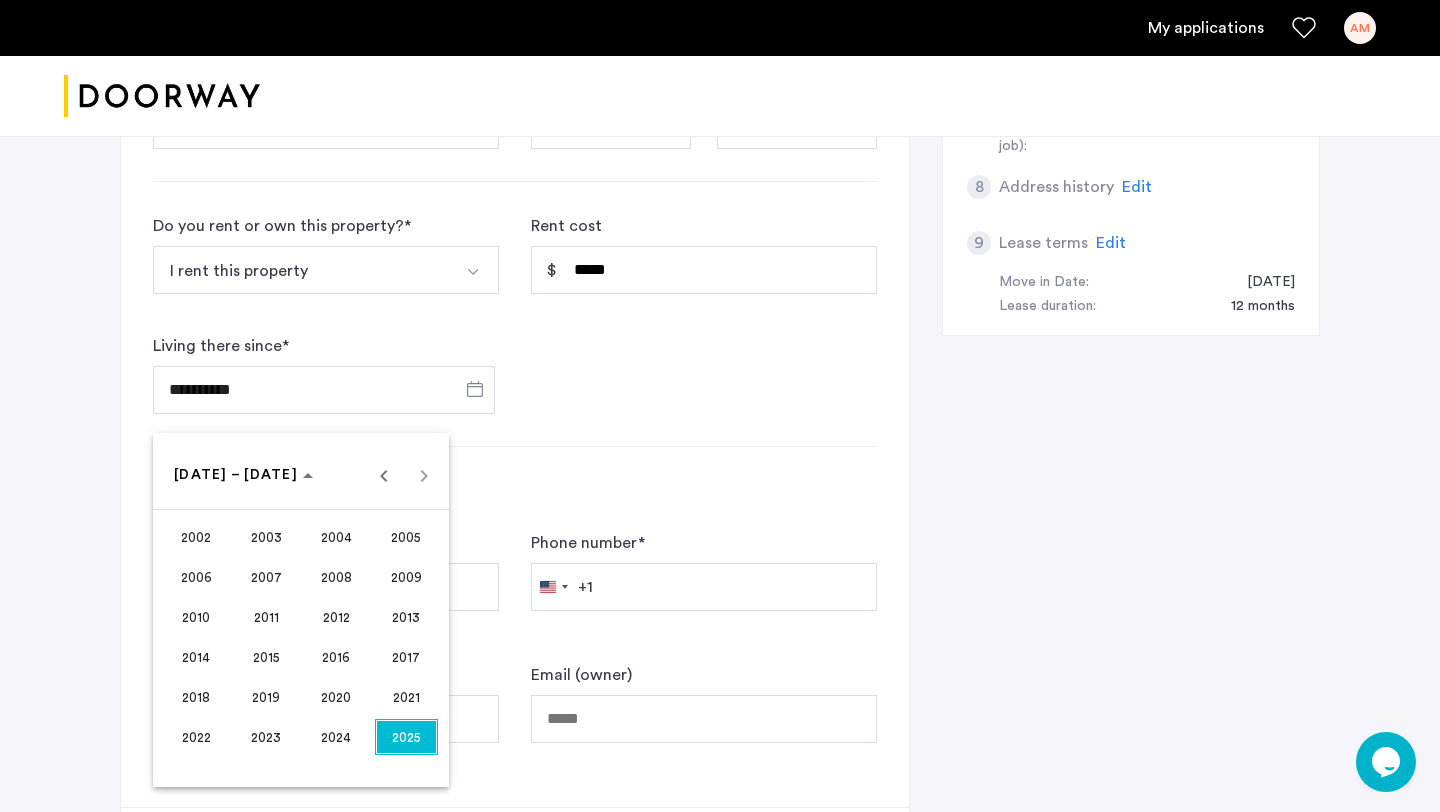 click on "2002 to 2025 2002 – 2025" at bounding box center (301, 475) 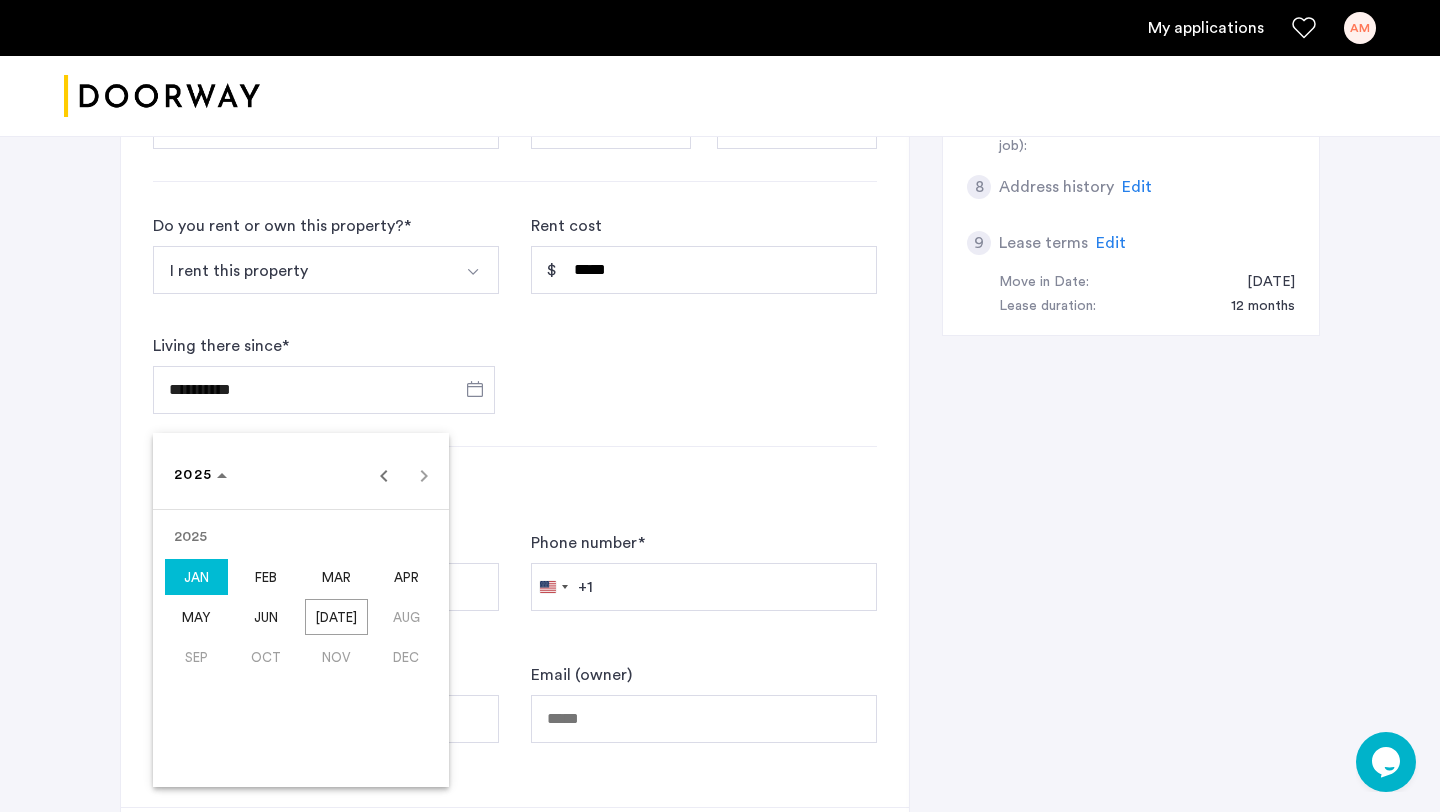click on "JUL" at bounding box center (336, 617) 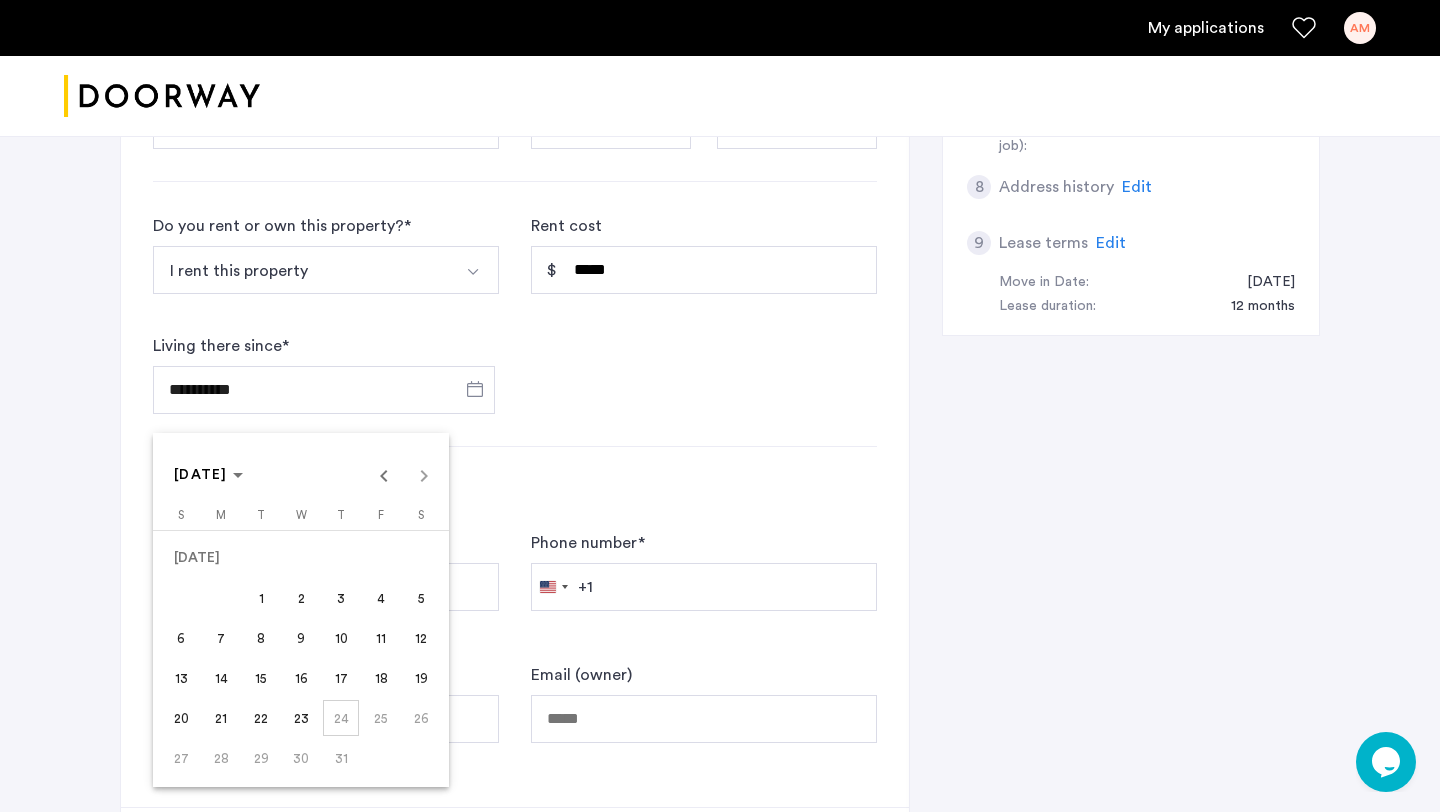 click on "1" at bounding box center (261, 598) 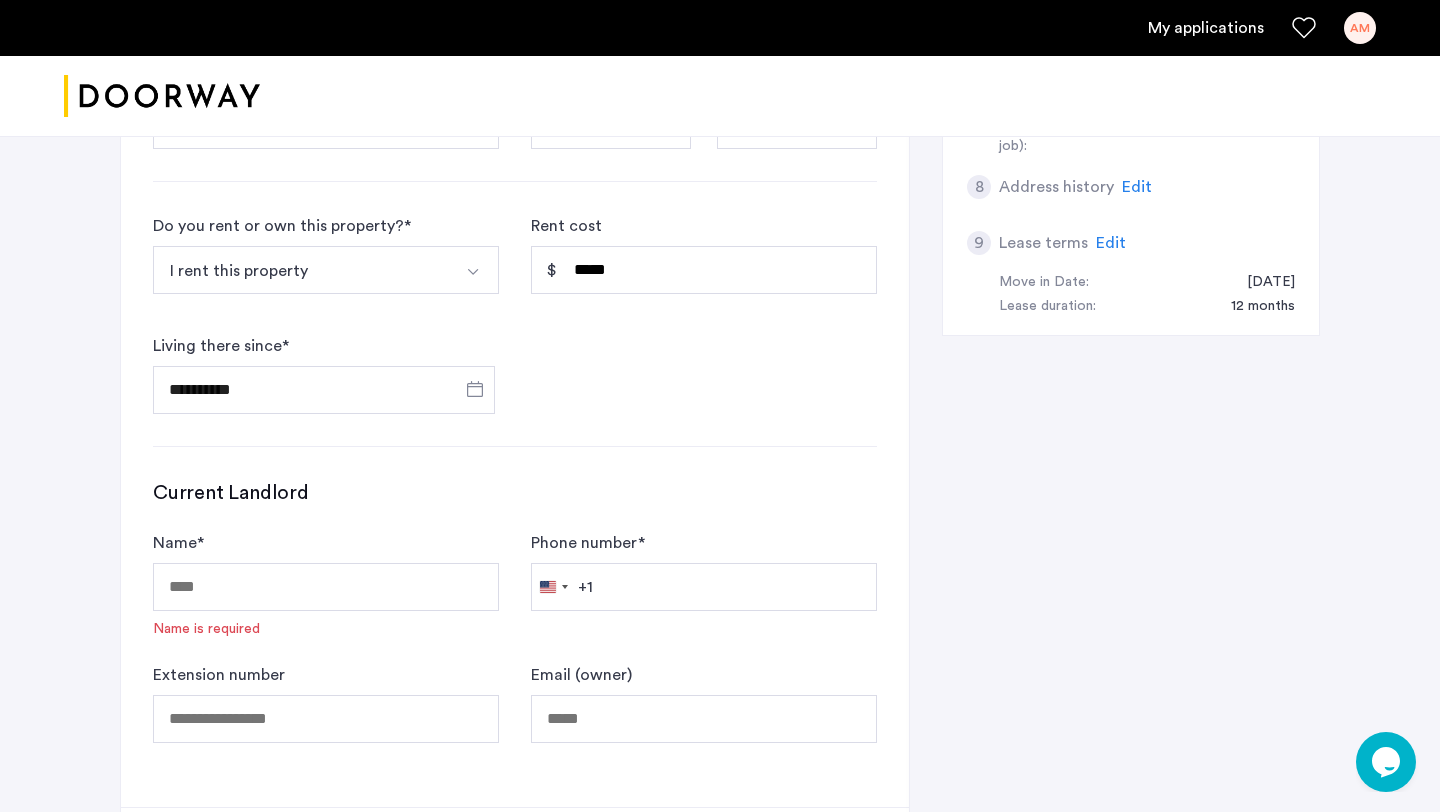 type on "**********" 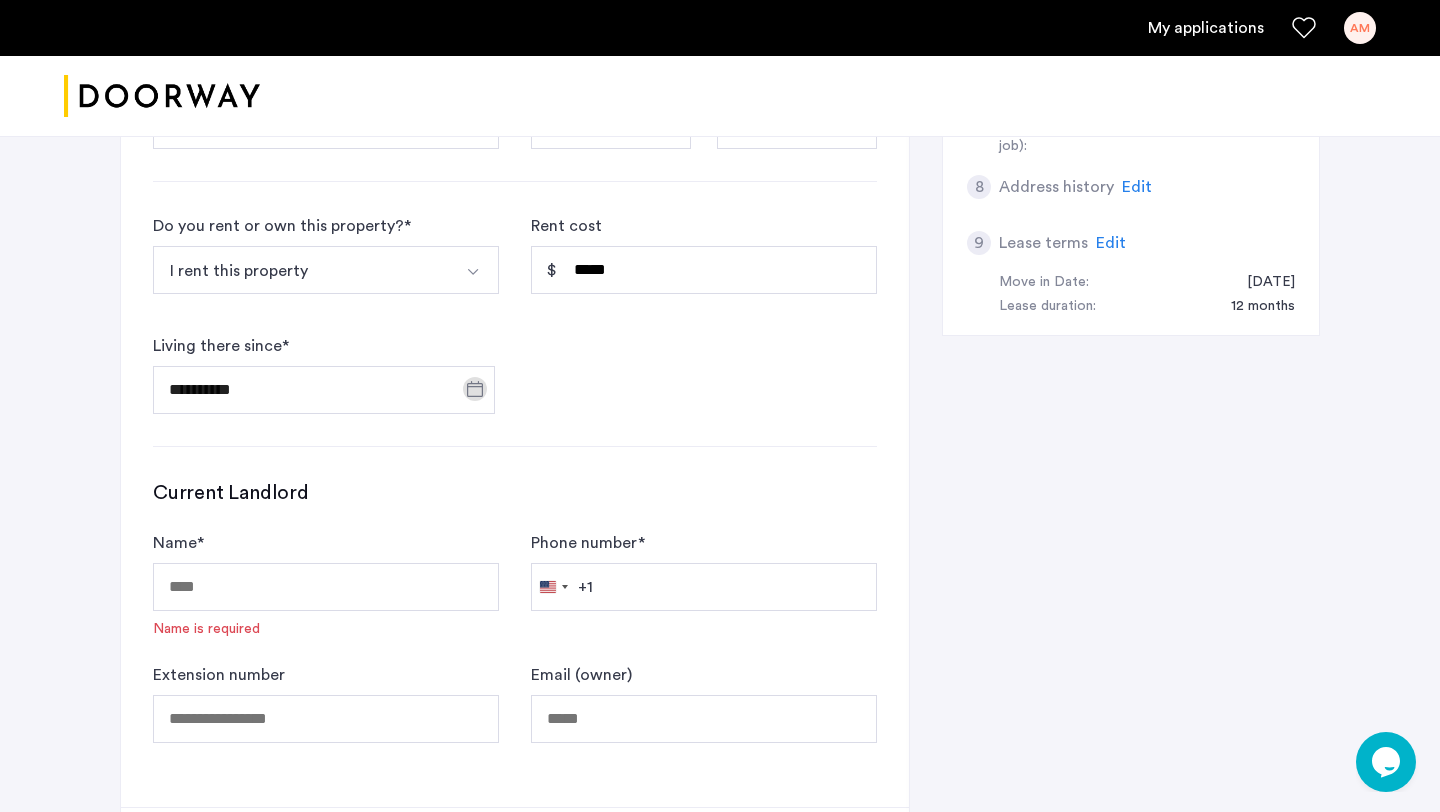 click on "**********" 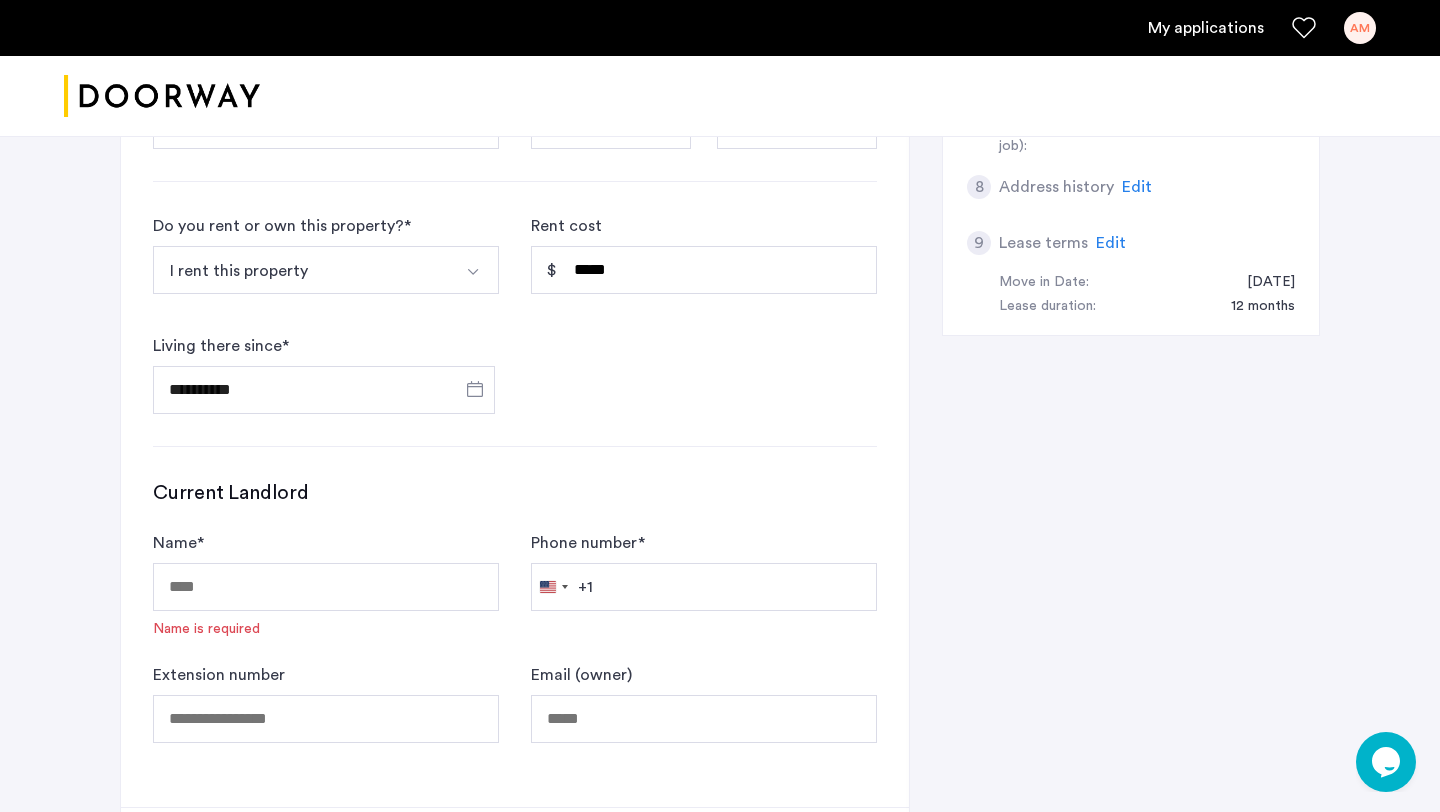 scroll, scrollTop: 1141, scrollLeft: 0, axis: vertical 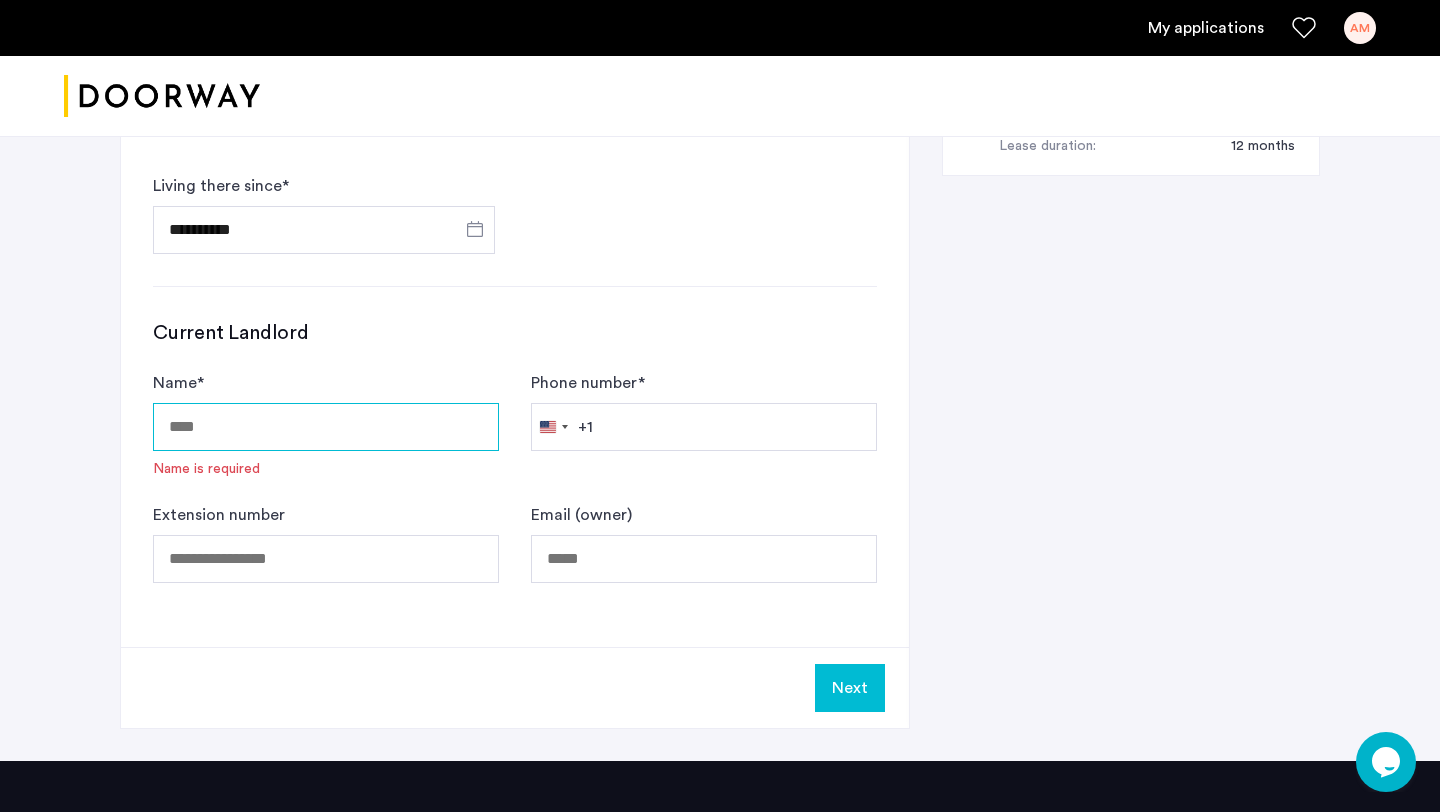click on "Name  *" at bounding box center (326, 427) 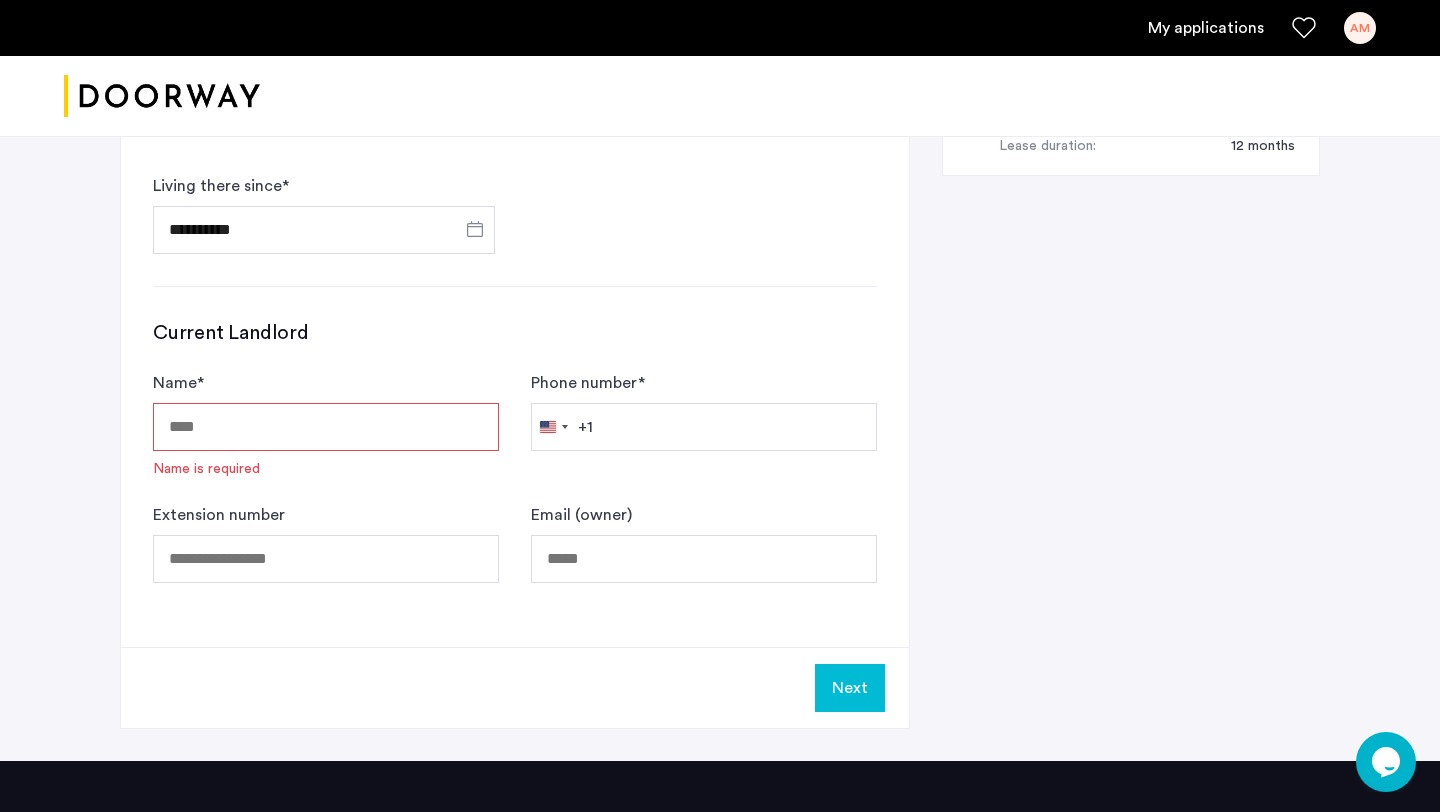 paste on "**********" 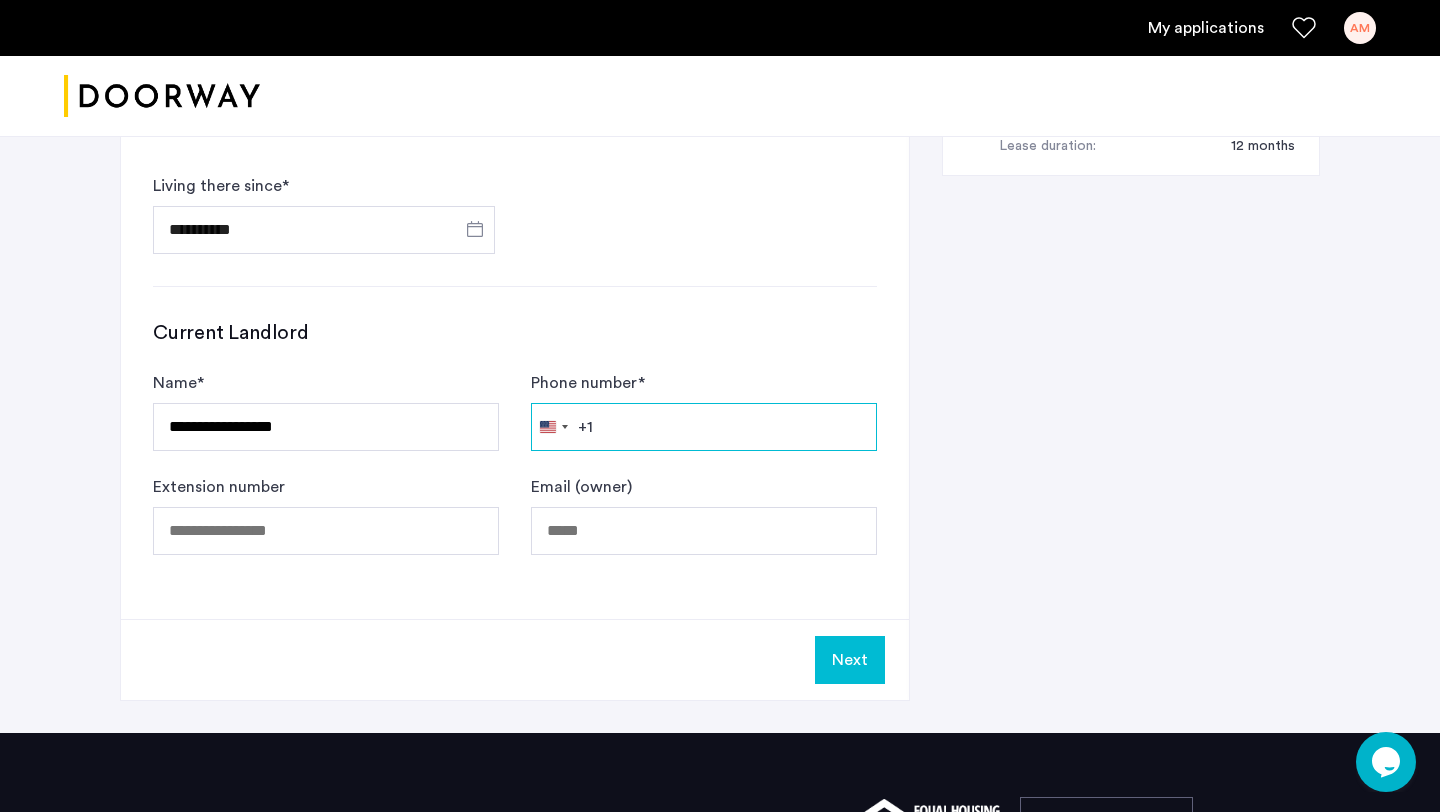 click on "Phone number  *" at bounding box center (704, 427) 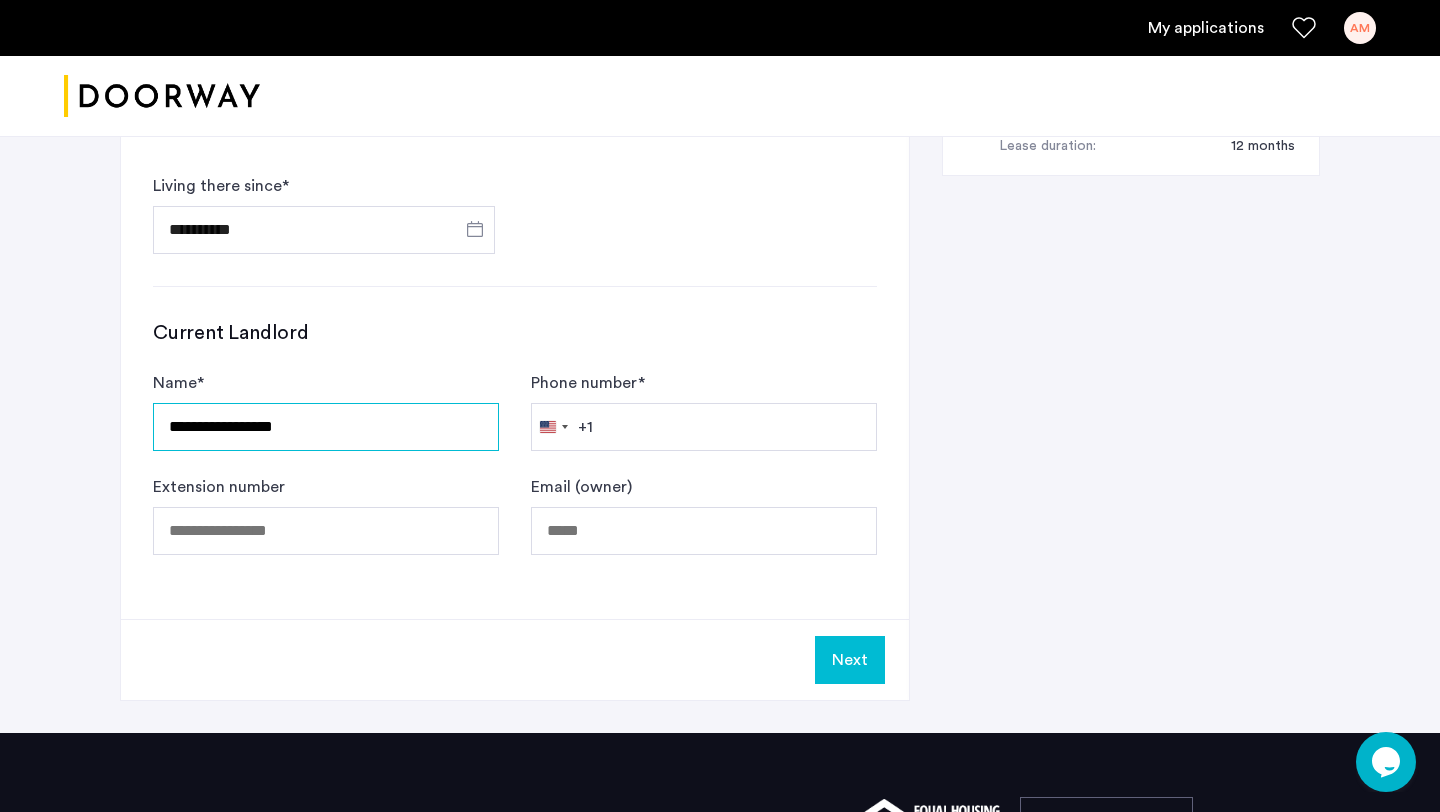 click on "**********" at bounding box center (326, 427) 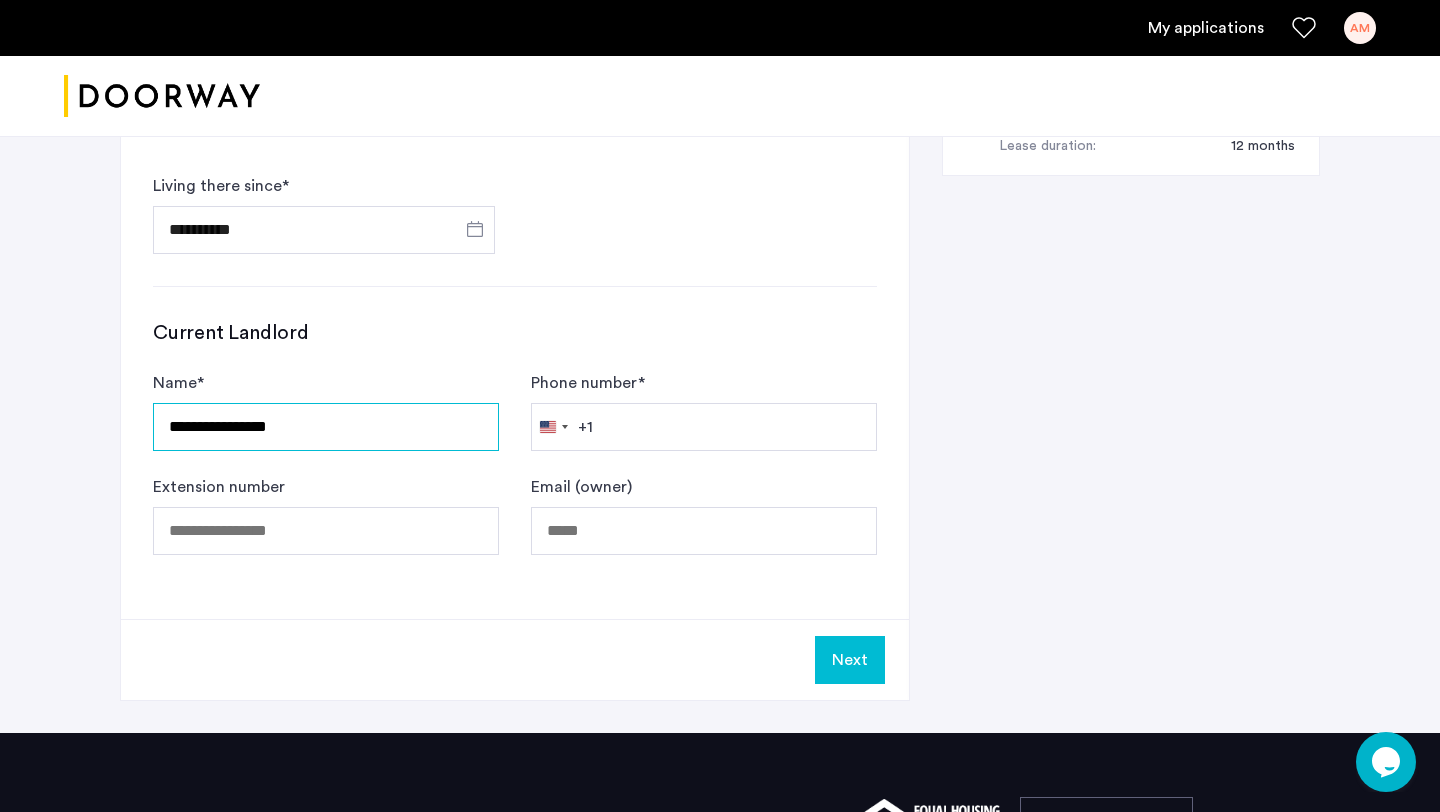 type on "**********" 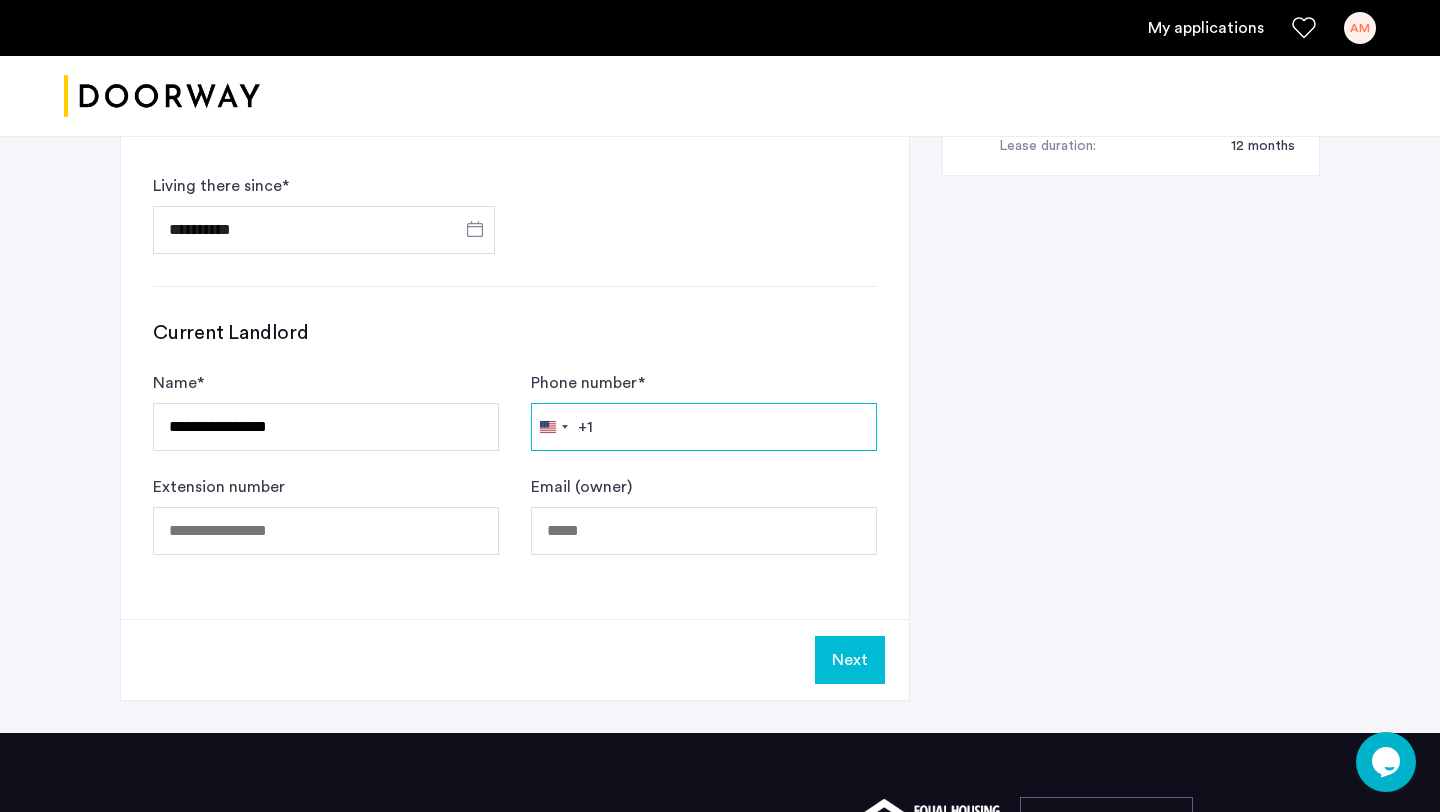 click on "Phone number  *" at bounding box center [704, 427] 